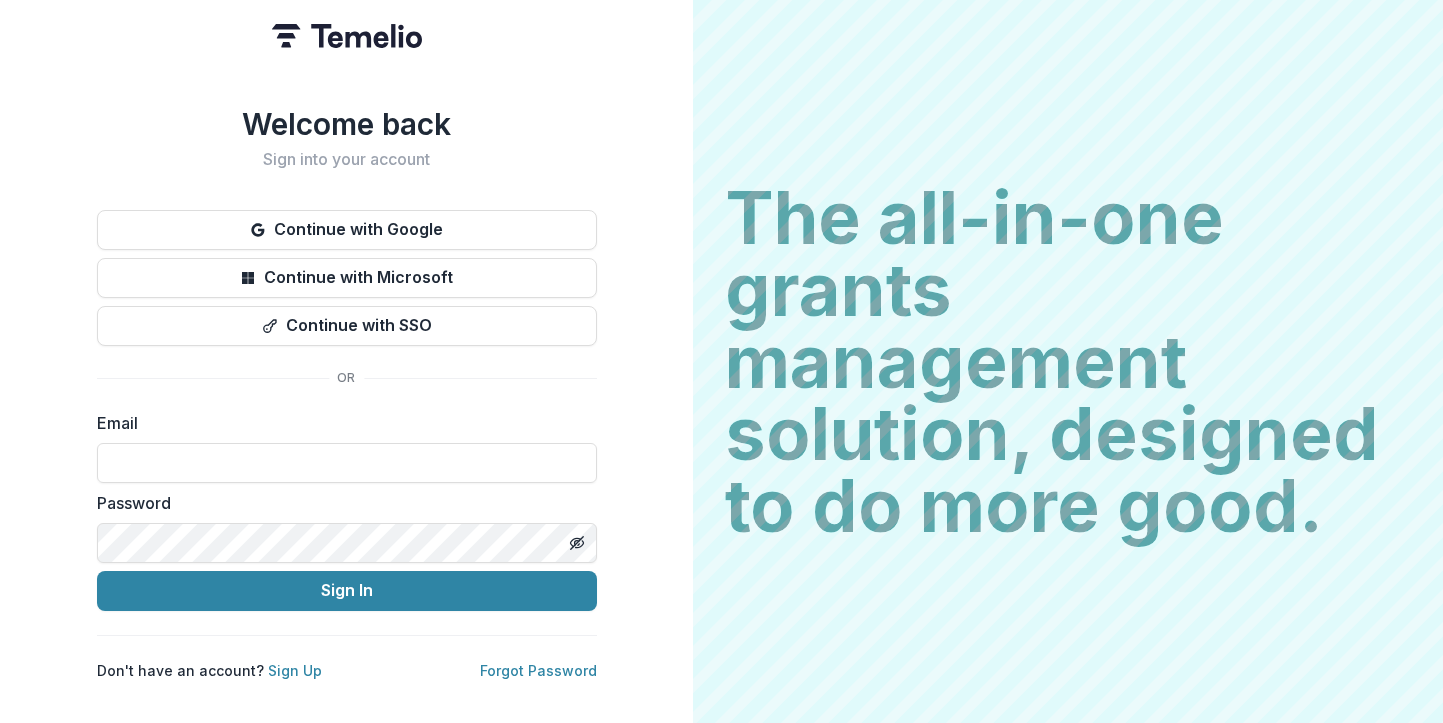 scroll, scrollTop: 0, scrollLeft: 0, axis: both 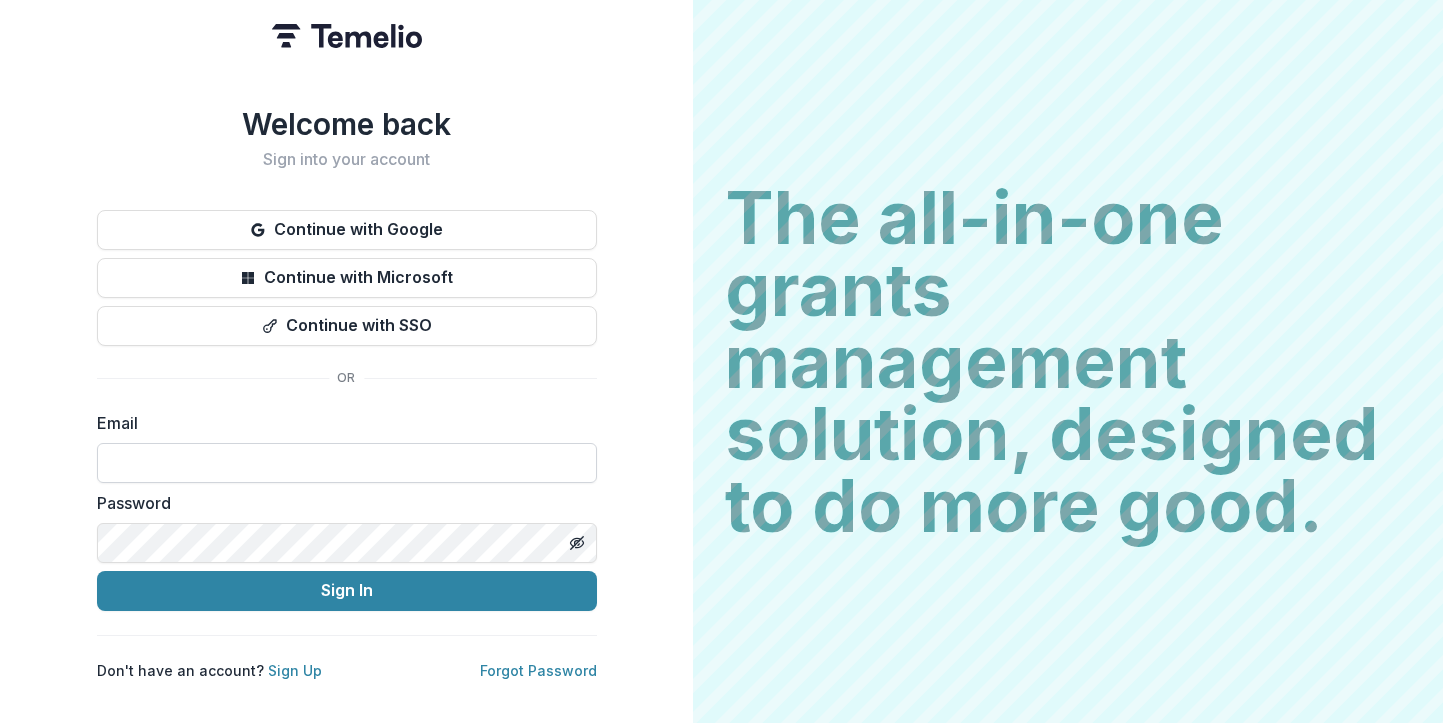 click at bounding box center (347, 463) 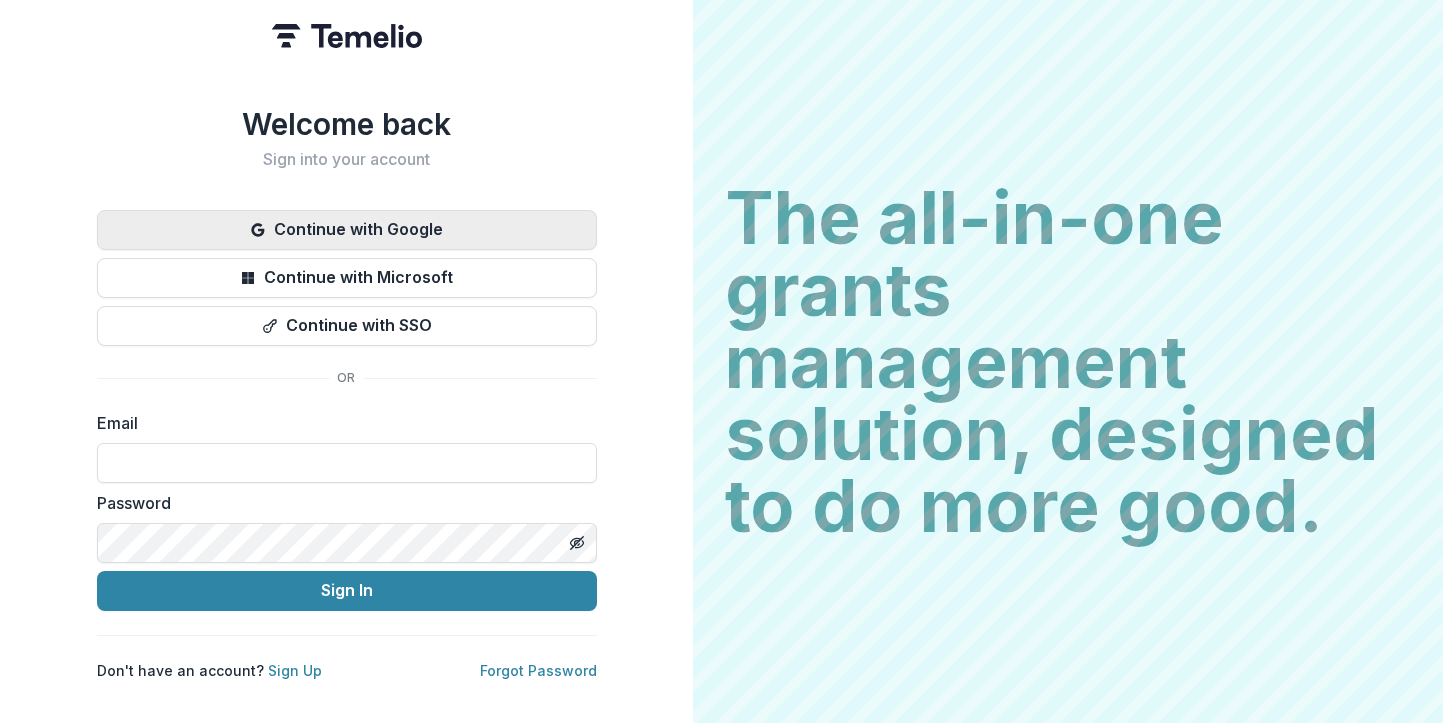 click on "Continue with Google" at bounding box center (347, 230) 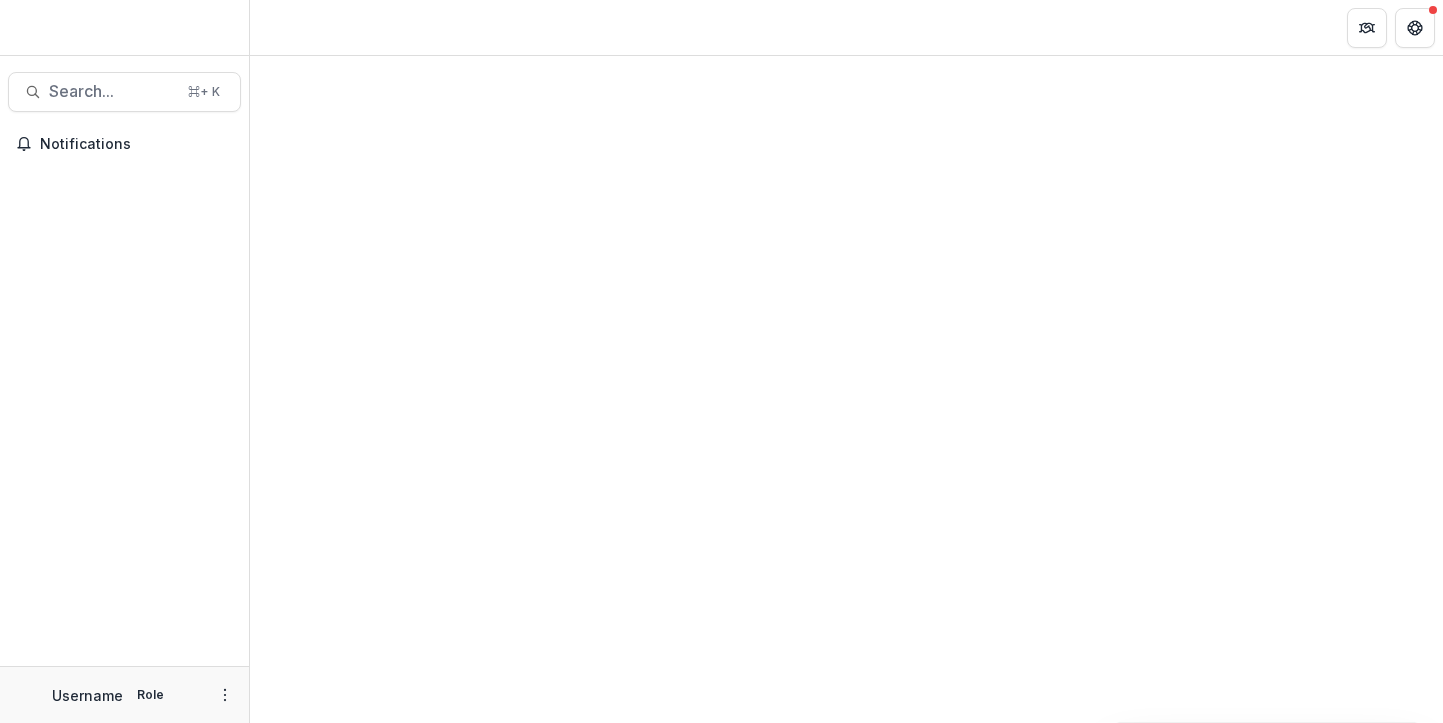 scroll, scrollTop: 0, scrollLeft: 0, axis: both 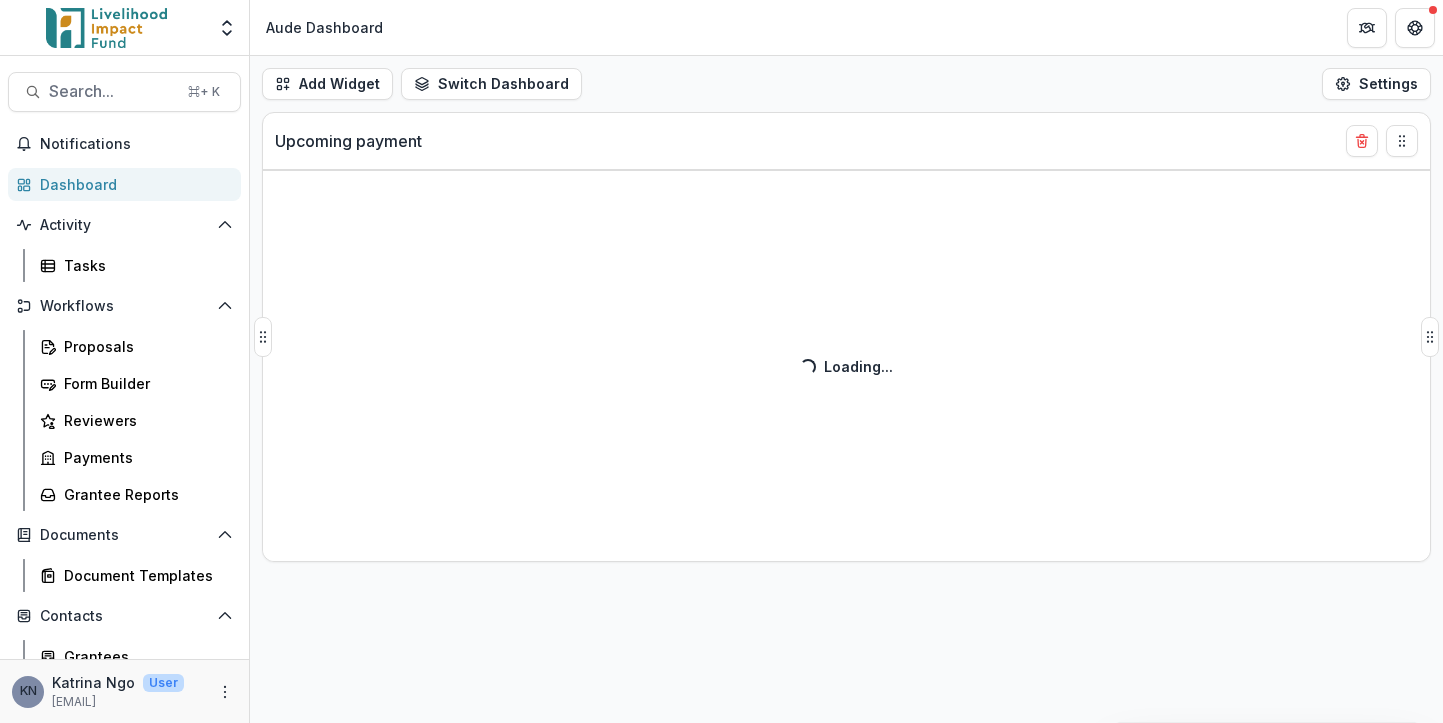 select on "******" 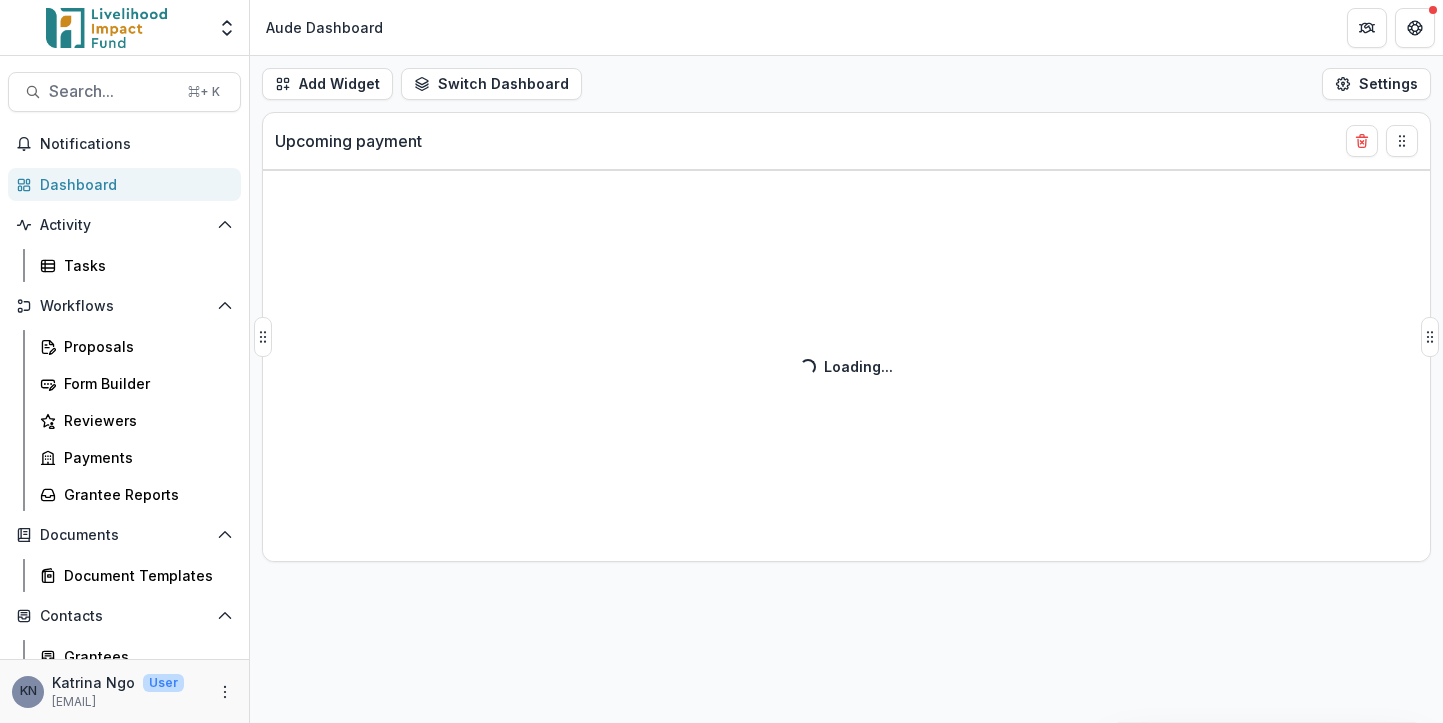 select on "******" 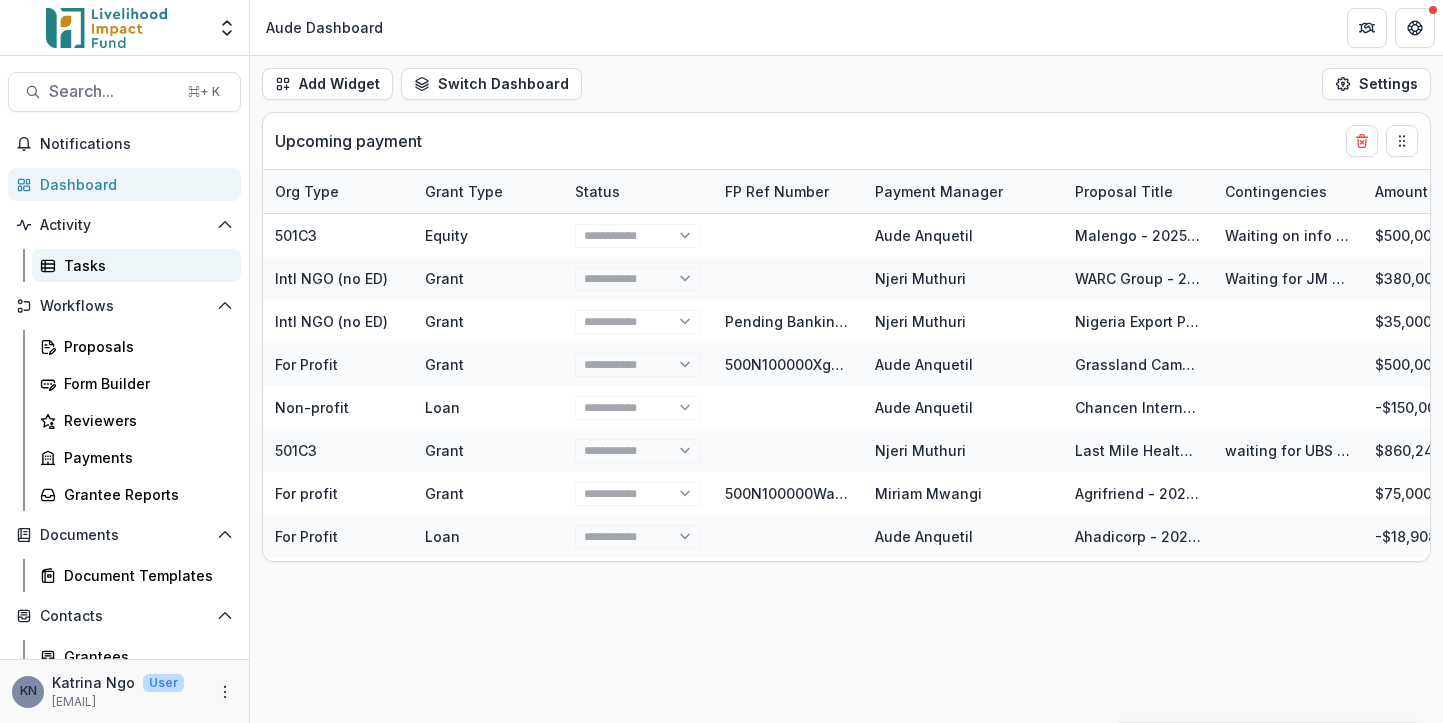 click on "Tasks" at bounding box center (144, 265) 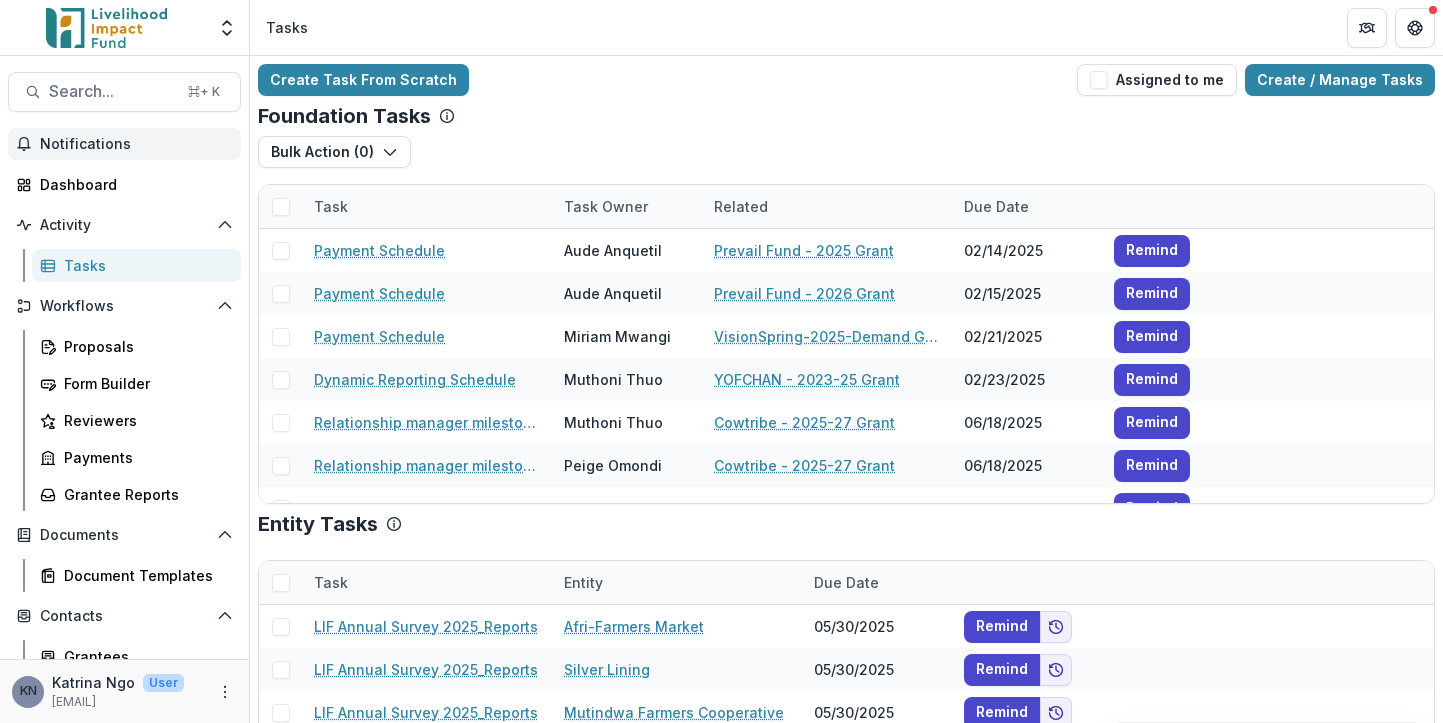 click on "Notifications" at bounding box center (136, 144) 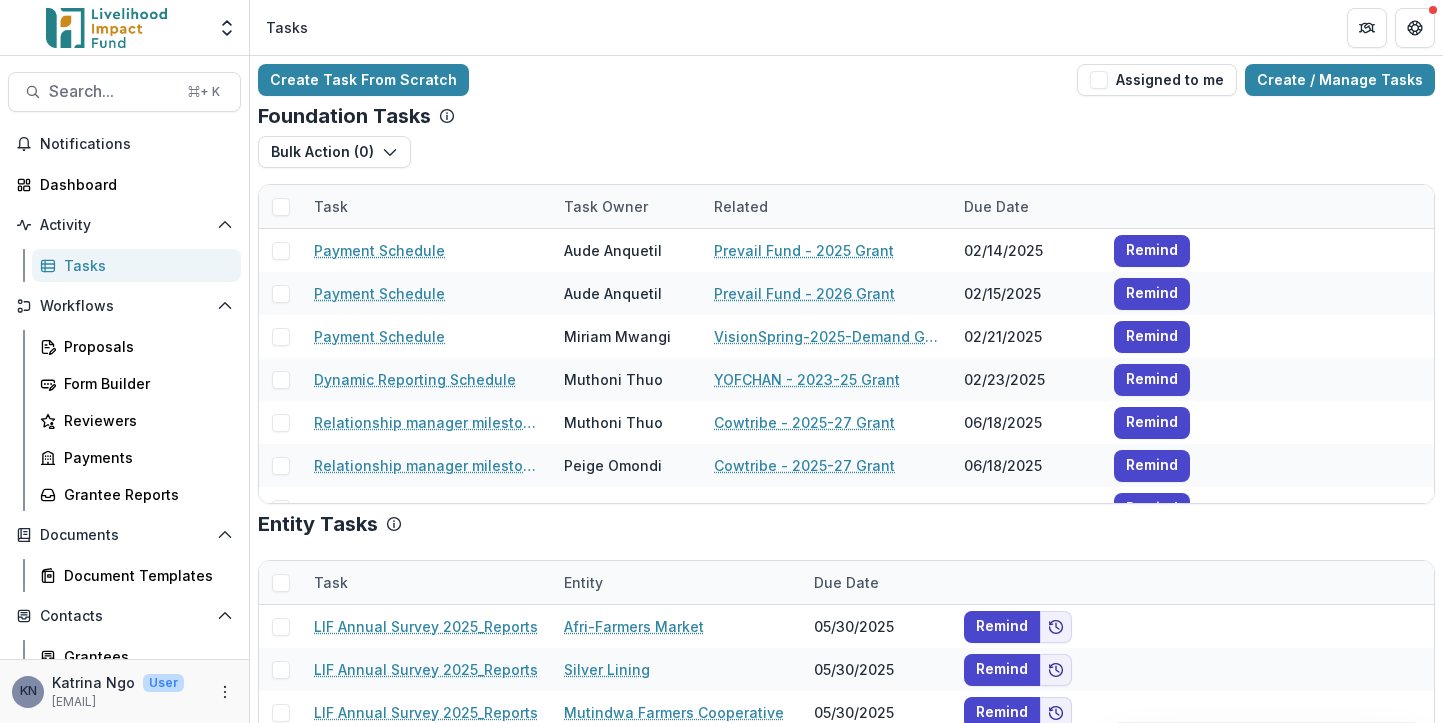 click on "Create Task From Scratch Assigned to me Create / Manage Tasks Foundation Tasks Bulk Action ( 0 ) Payment Schedule Tasks Grant Upload Tasks Task Task Owner Related Due Date Payment Schedule [FIRST] [LAST] Prevail Fund - 2025 Grant 02/14/2025 Remind Payment Schedule [FIRST] [LAST] Prevail Fund - 2026 Grant 02/15/2025 Remind Payment Schedule [FIRST] [LAST] VisionSpring-2025-Demand Generation Proposal 02/21/2025 Remind Dynamic Reporting Schedule [FIRST] [LAST] YOFCHAN - 2023-25 Grant 02/23/2025 Remind Relationship manager milestone review [FIRST] [LAST] Cowtribe - 2025-27 Grant 06/18/2025 Remind Relationship manager milestone review [FIRST] [LAST] Cowtribe - 2025-27 Grant 06/18/2025 Remind Relationship manager milestone review [FIRST] [LAST] Cowtribe - 2025-27 Grant 06/18/2025 Remind Notify Candidate of Funding Decline [EMAIL] Jibu - 2025 - New Lead 06/29/2025 Remind Notify Candidate of Funding Decline [FIRST] [LAST] Artha Centre for Growth and Prosperity 07/12/2025 Remind Decline Rationale [FIRST] [LAST] 07/12/2025 Task" at bounding box center (846, 464) 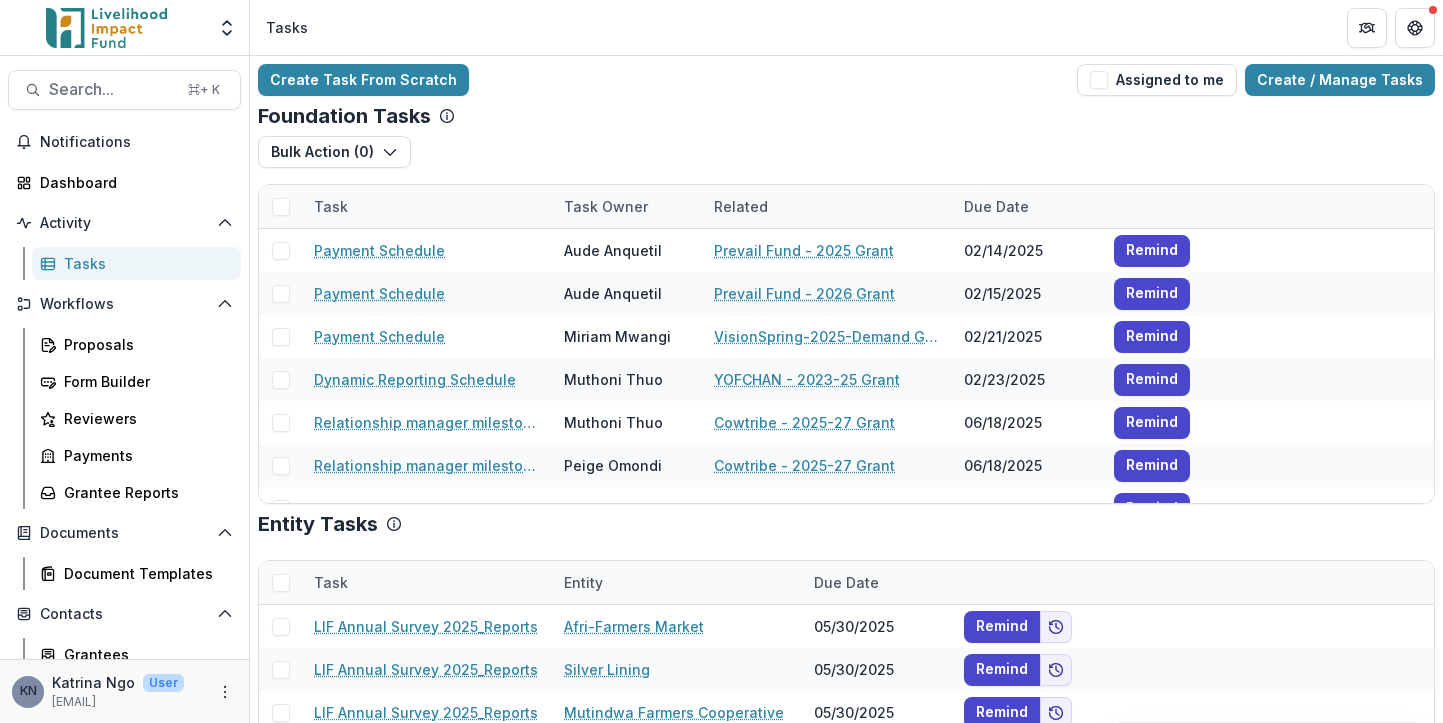 scroll, scrollTop: 0, scrollLeft: 0, axis: both 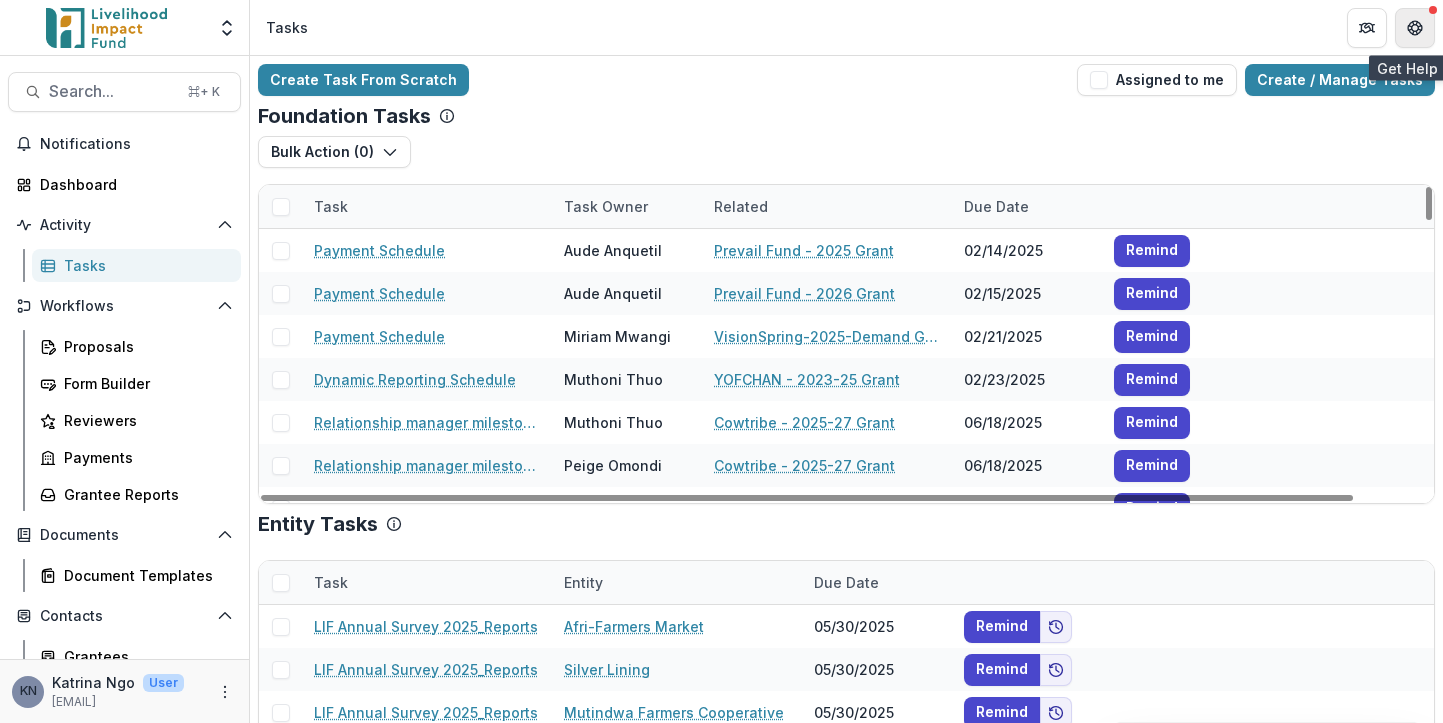 click 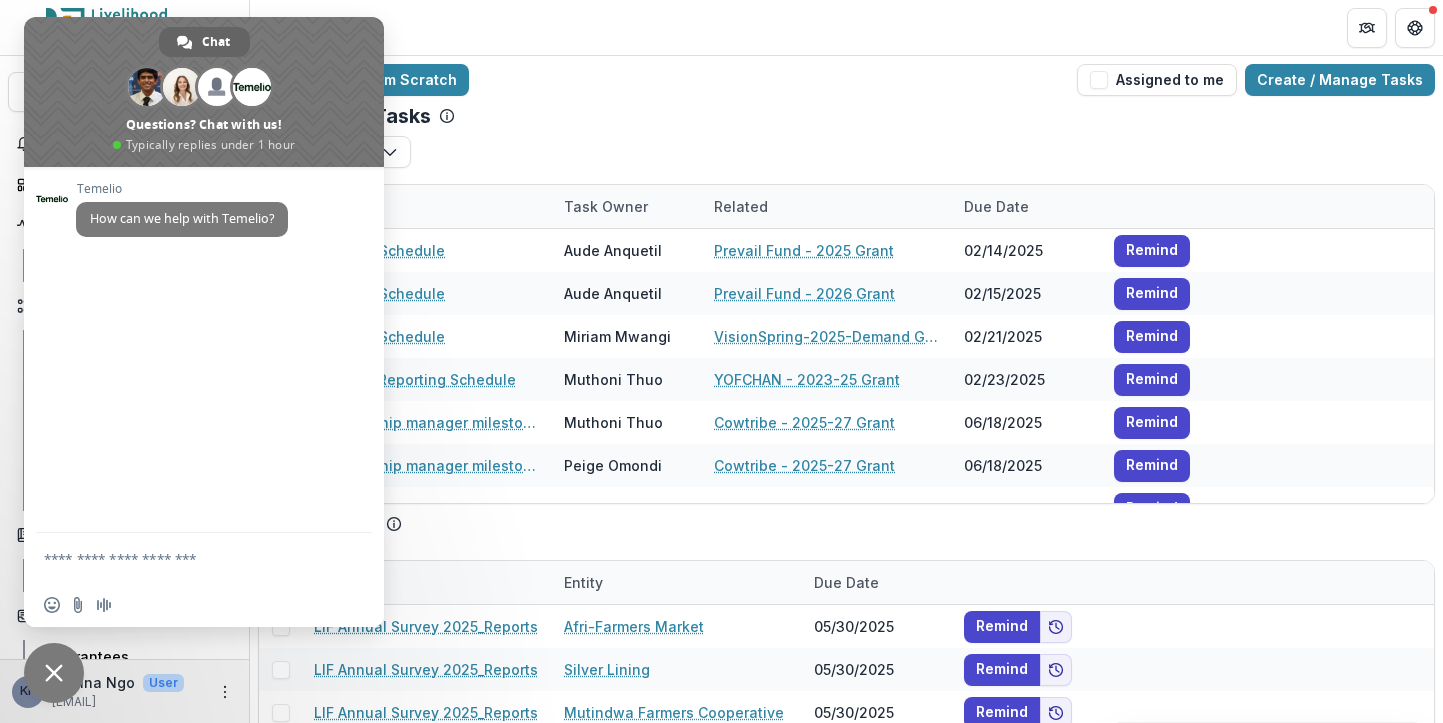 click on "Tasks" at bounding box center (846, 27) 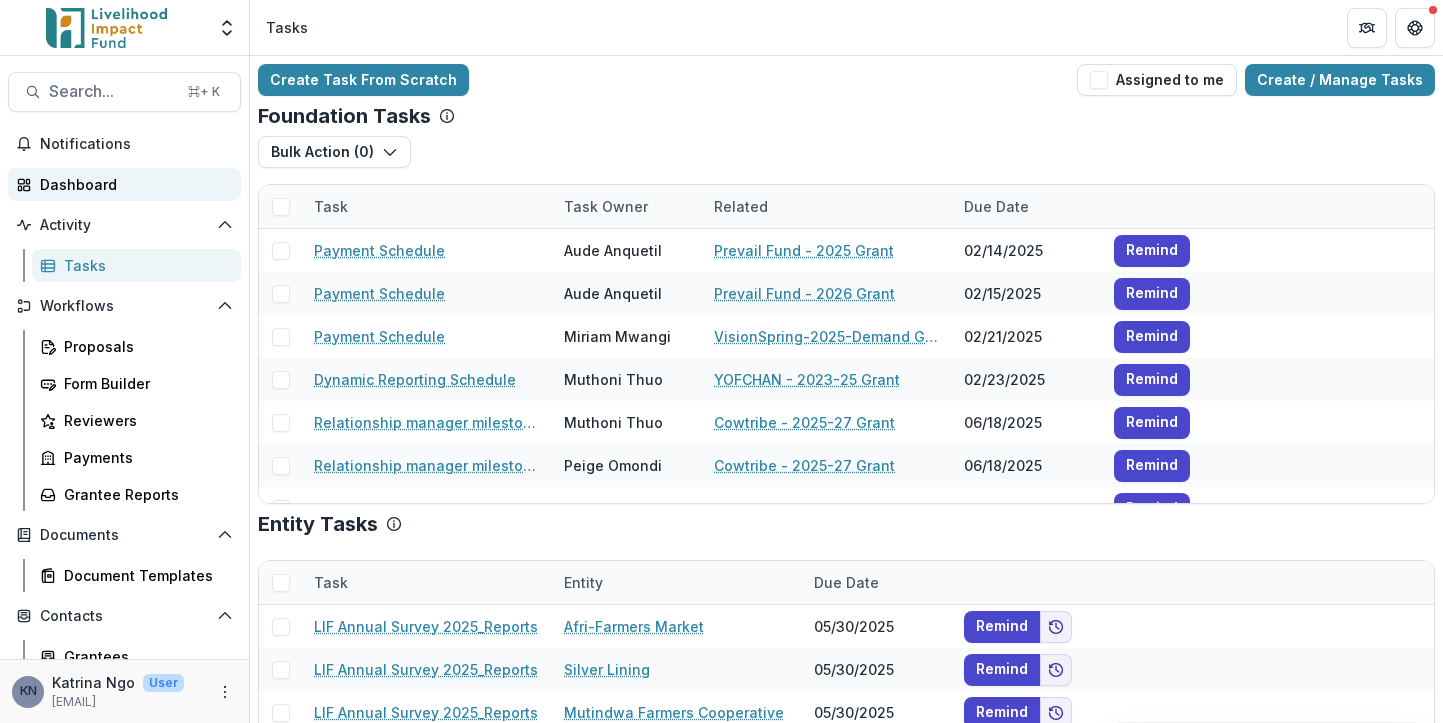 click on "Dashboard" at bounding box center [132, 184] 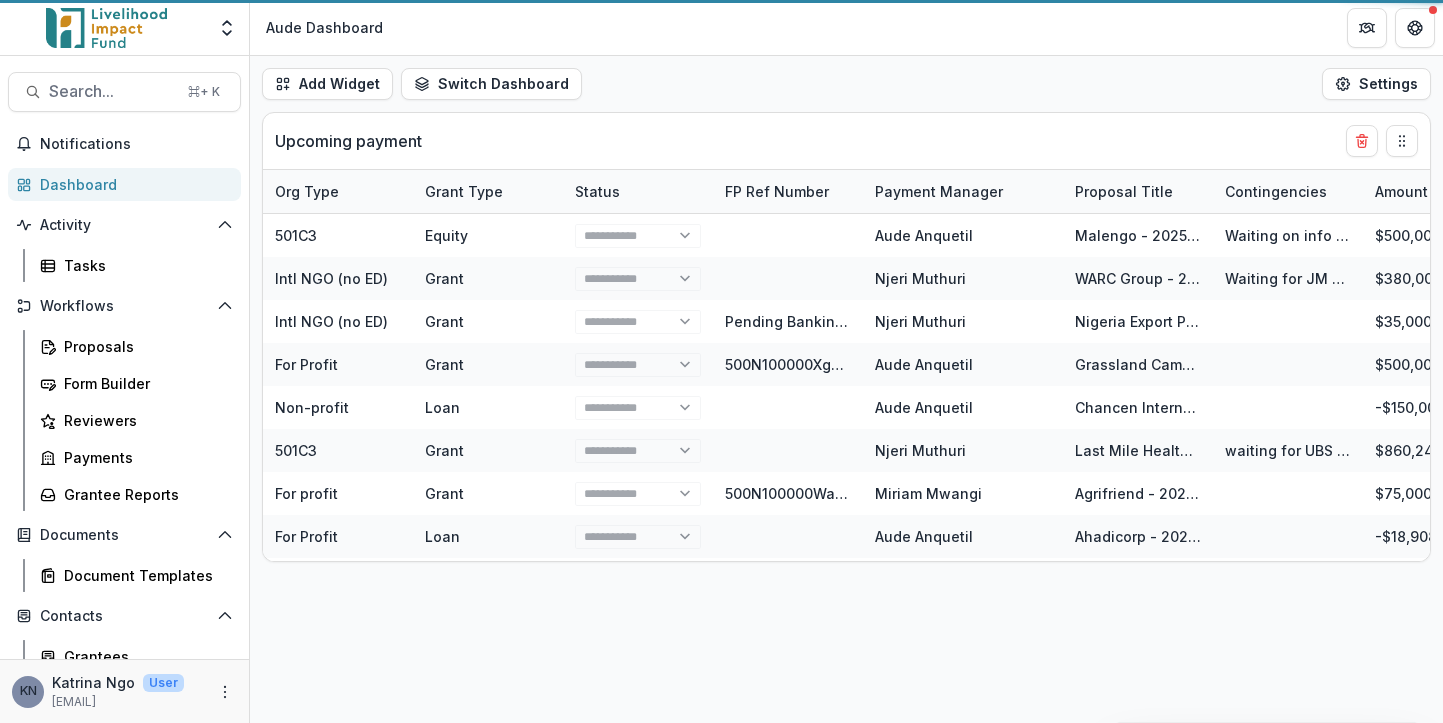 select on "******" 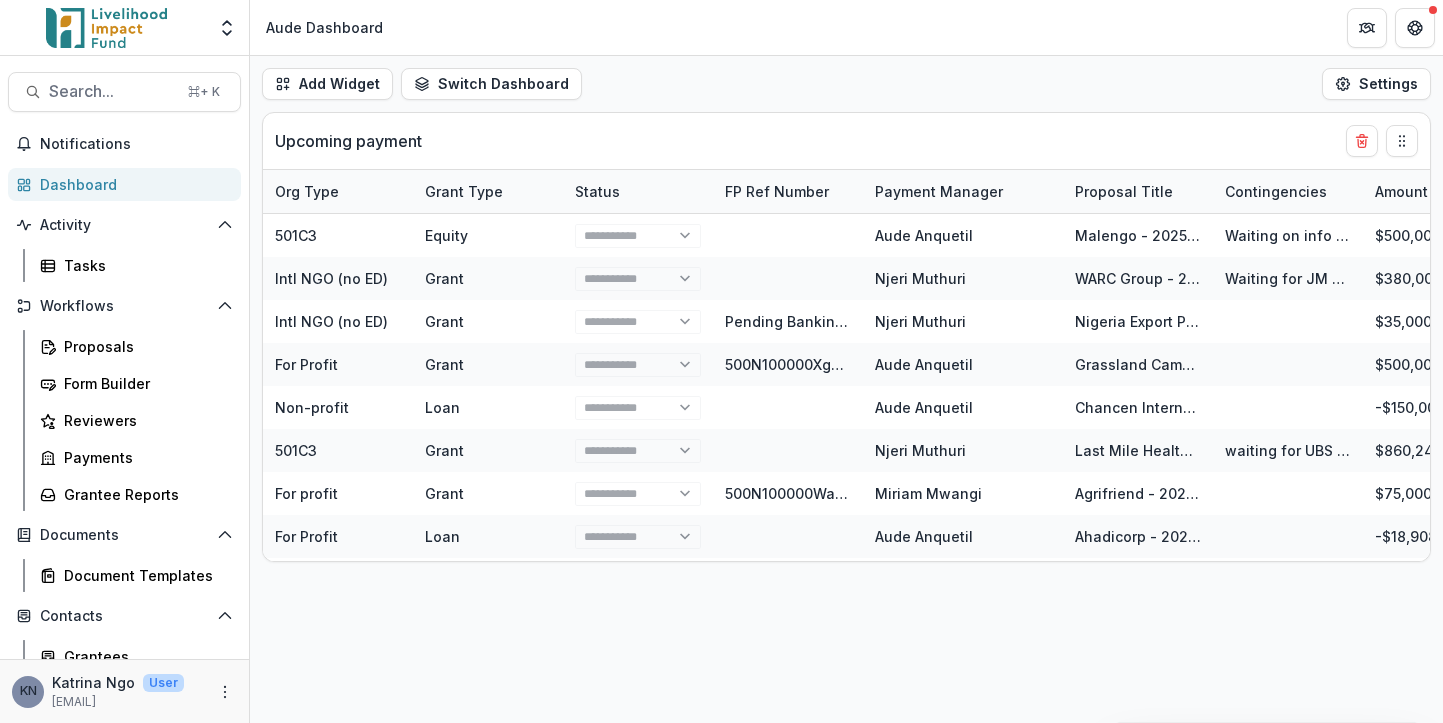 select on "******" 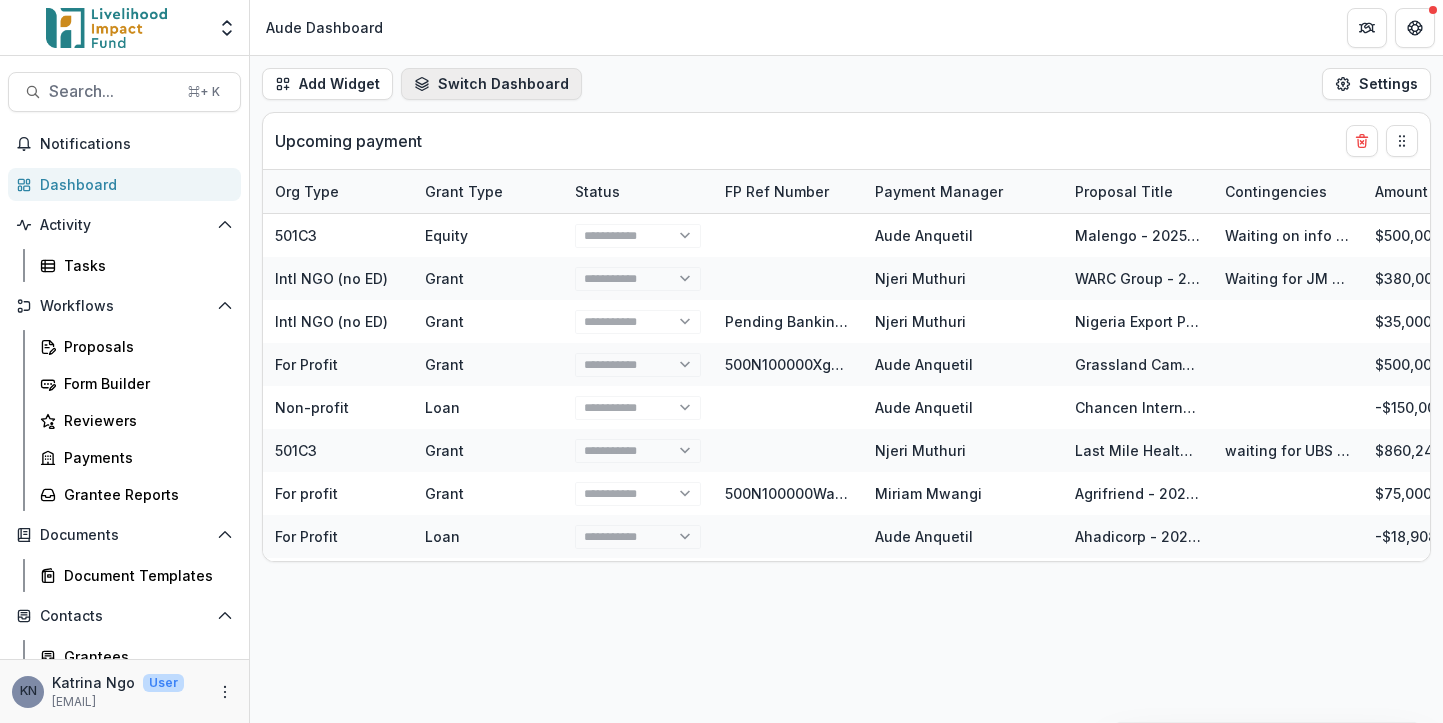 click on "Switch Dashboard" at bounding box center (491, 84) 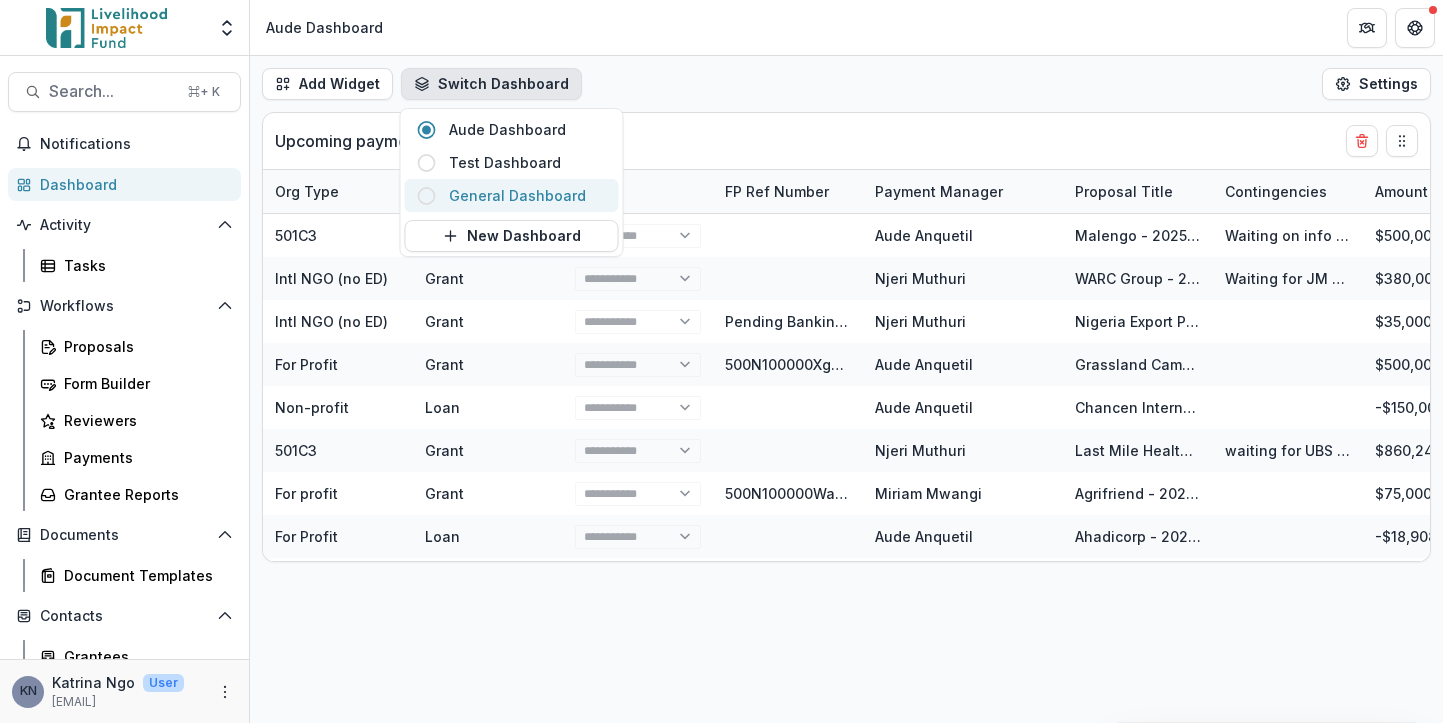 click on "General Dashboard" at bounding box center [528, 195] 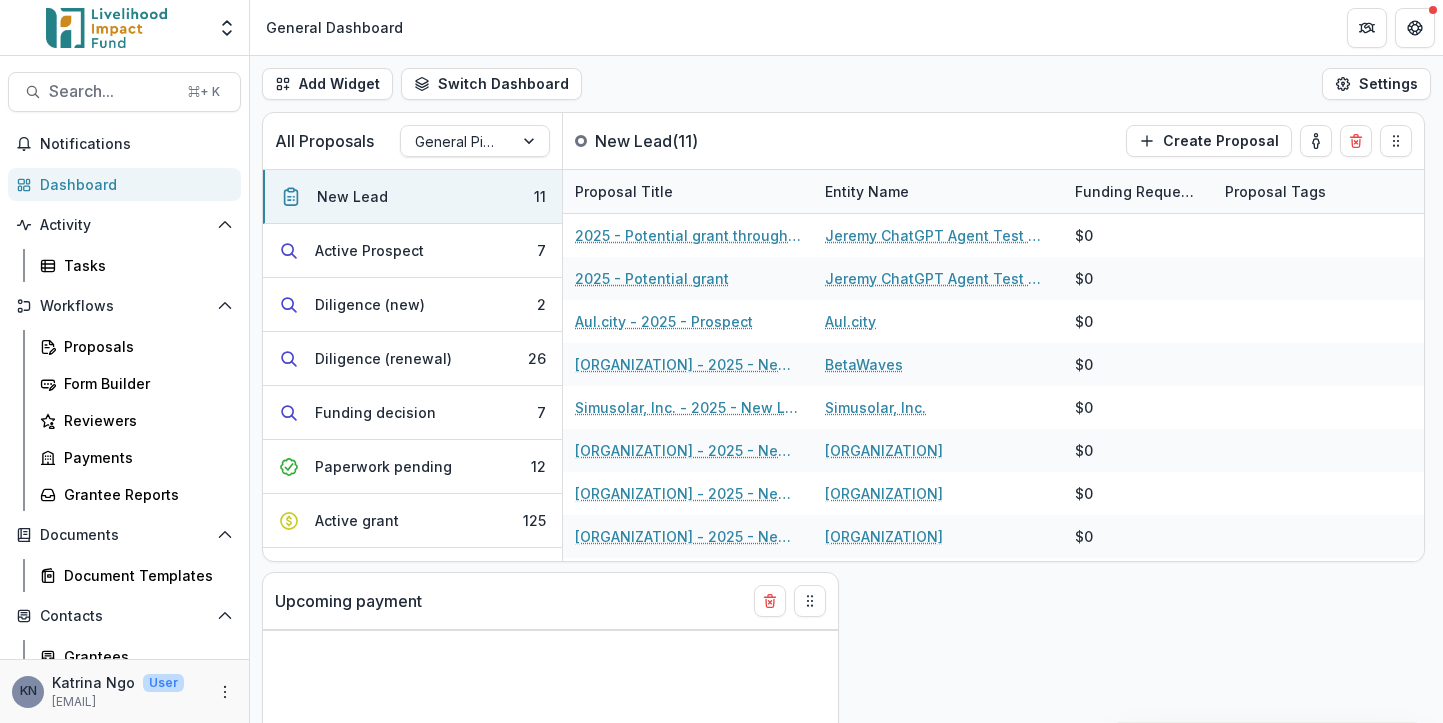 select on "******" 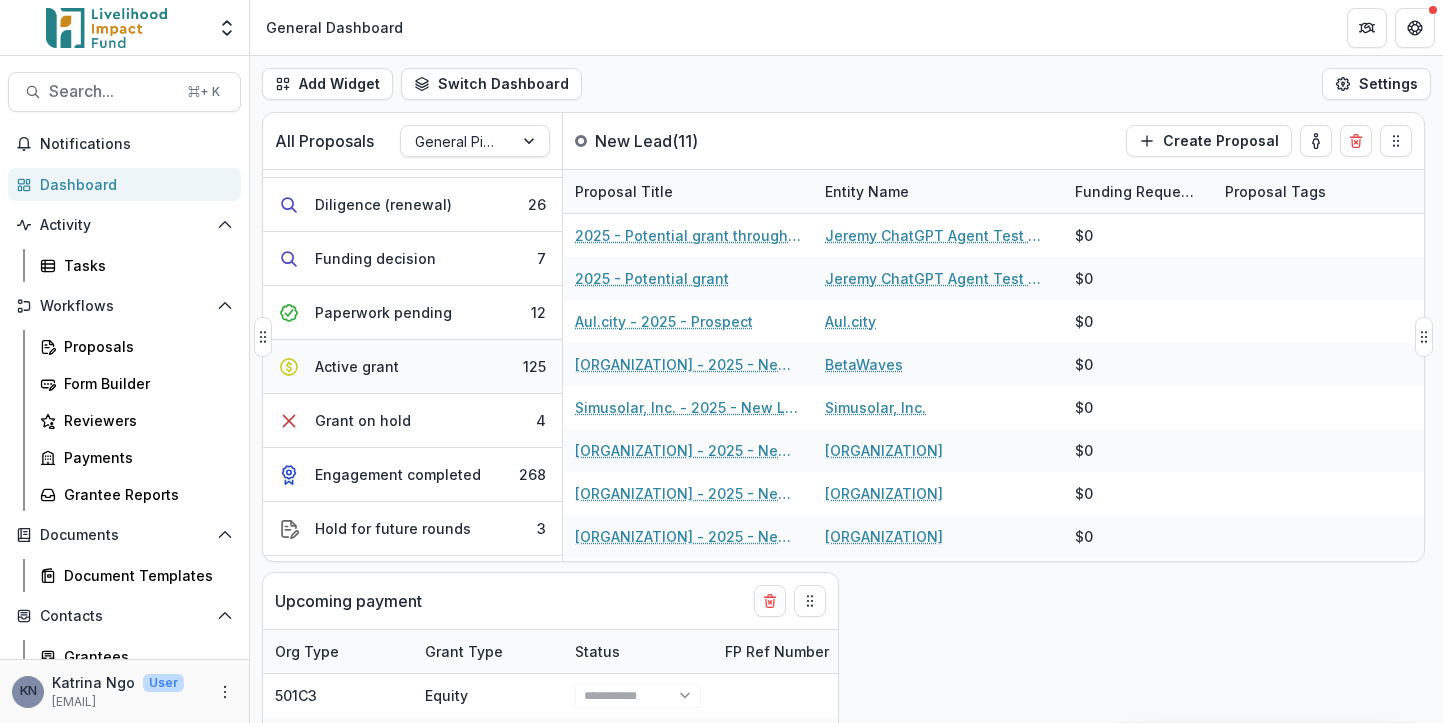 scroll, scrollTop: 146, scrollLeft: 0, axis: vertical 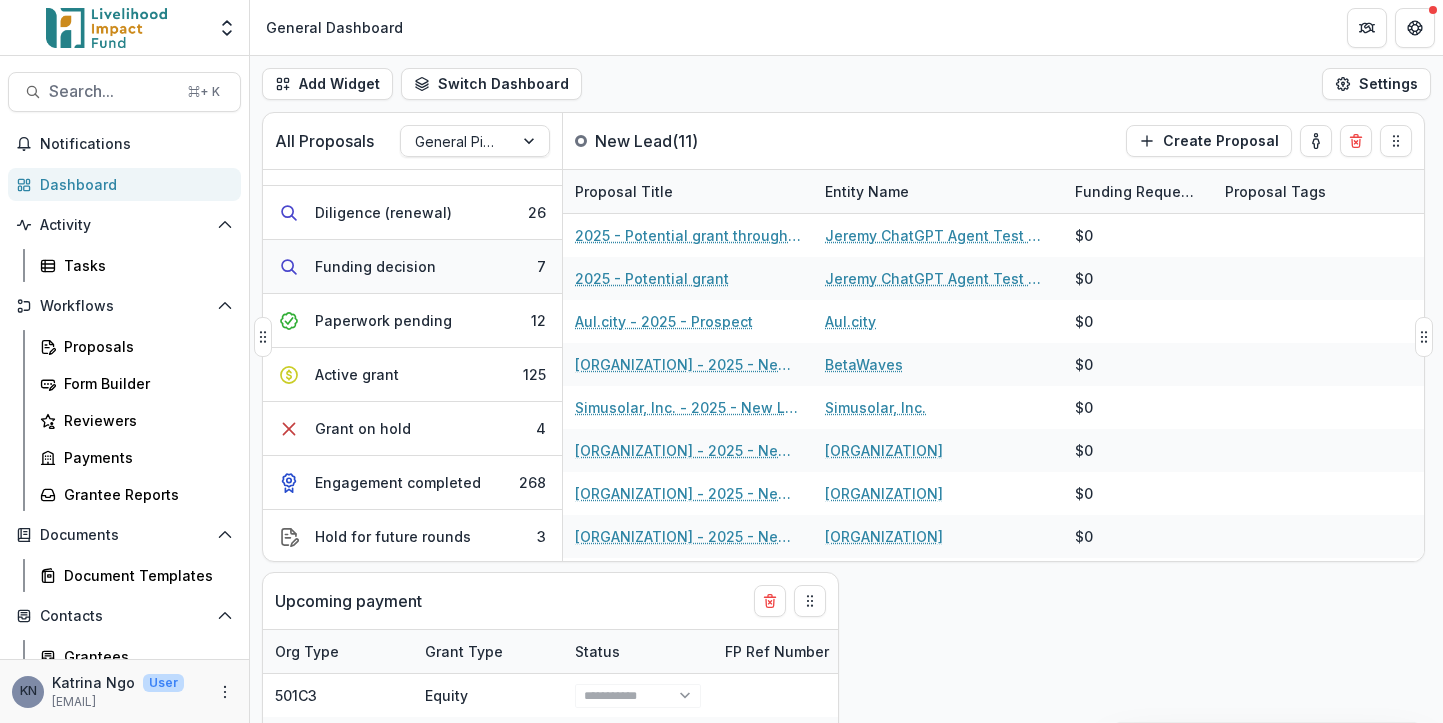 click on "Funding decision" at bounding box center (375, 266) 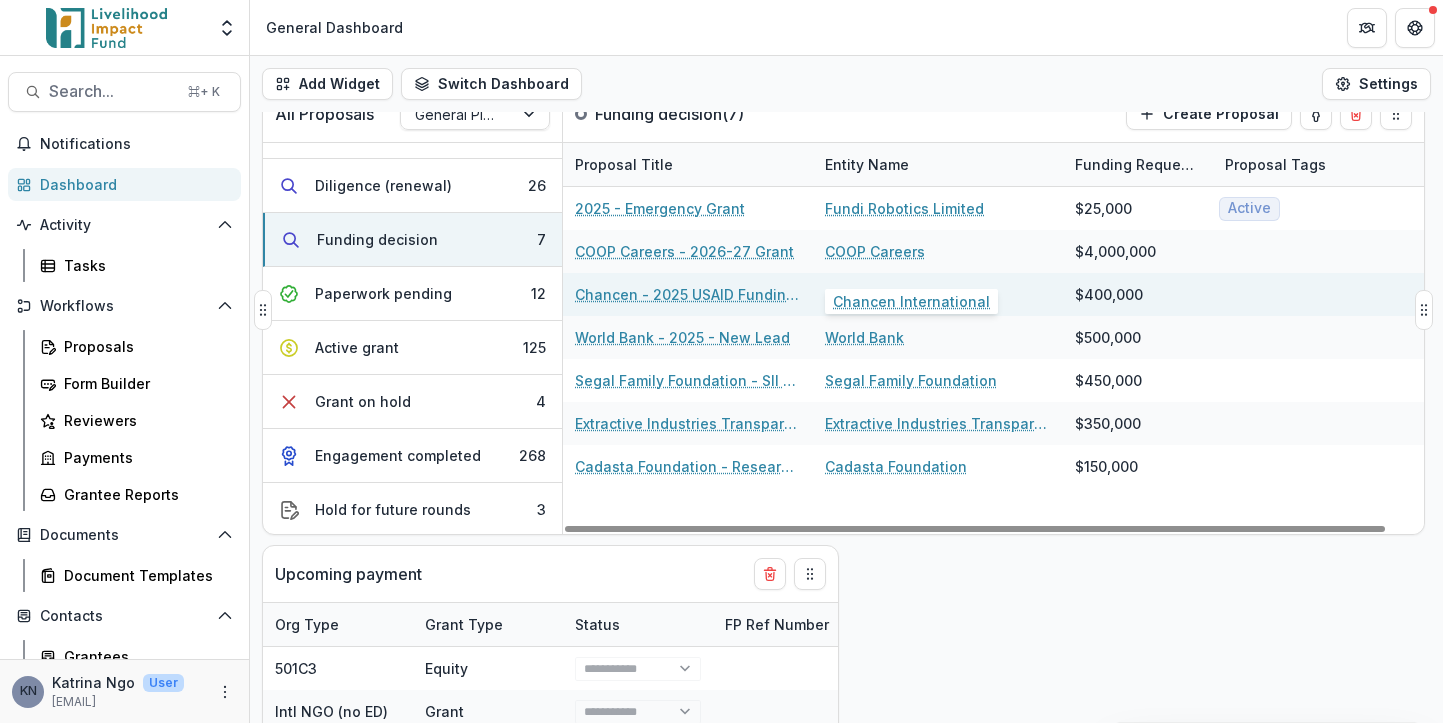 scroll, scrollTop: 0, scrollLeft: 0, axis: both 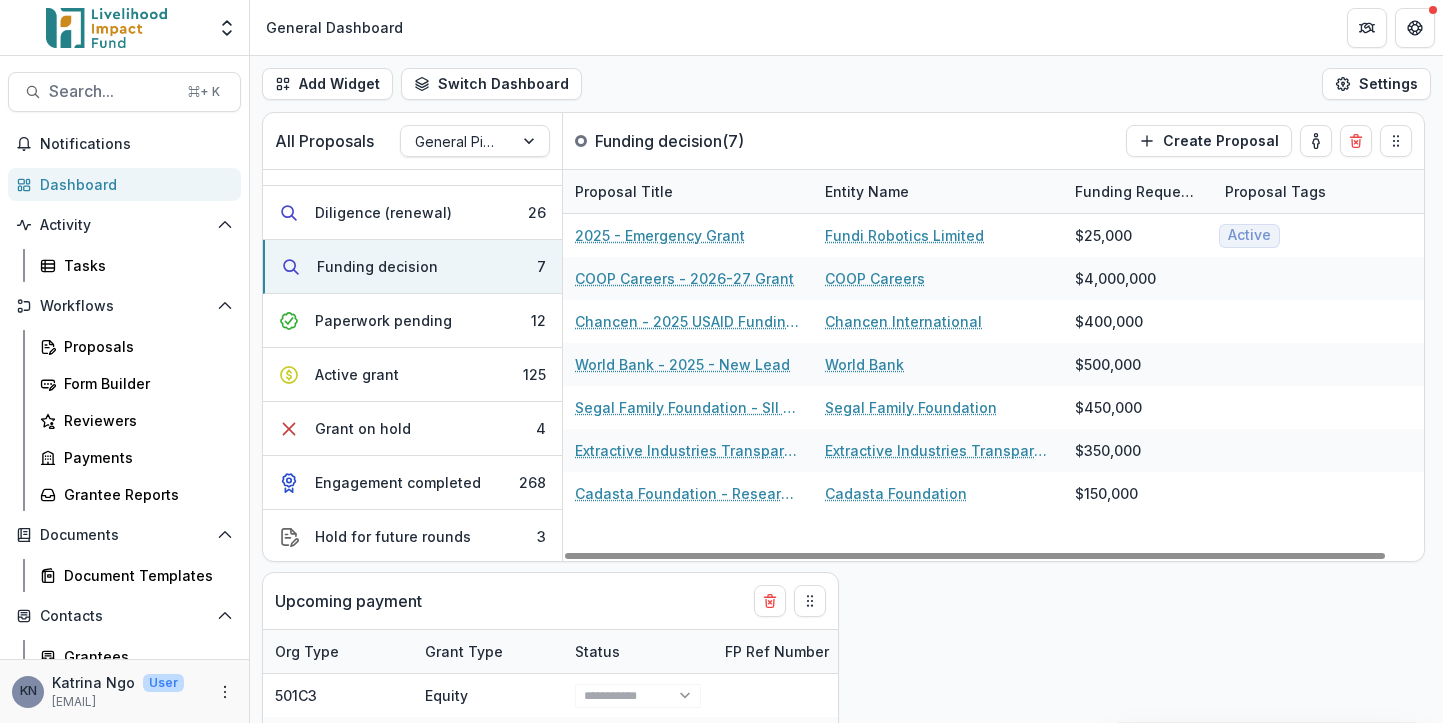 click on "Add Widget Switch Dashboard Aude Dashboard Test Dashboard General Dashboard New Dashboard Settings" at bounding box center [846, 84] 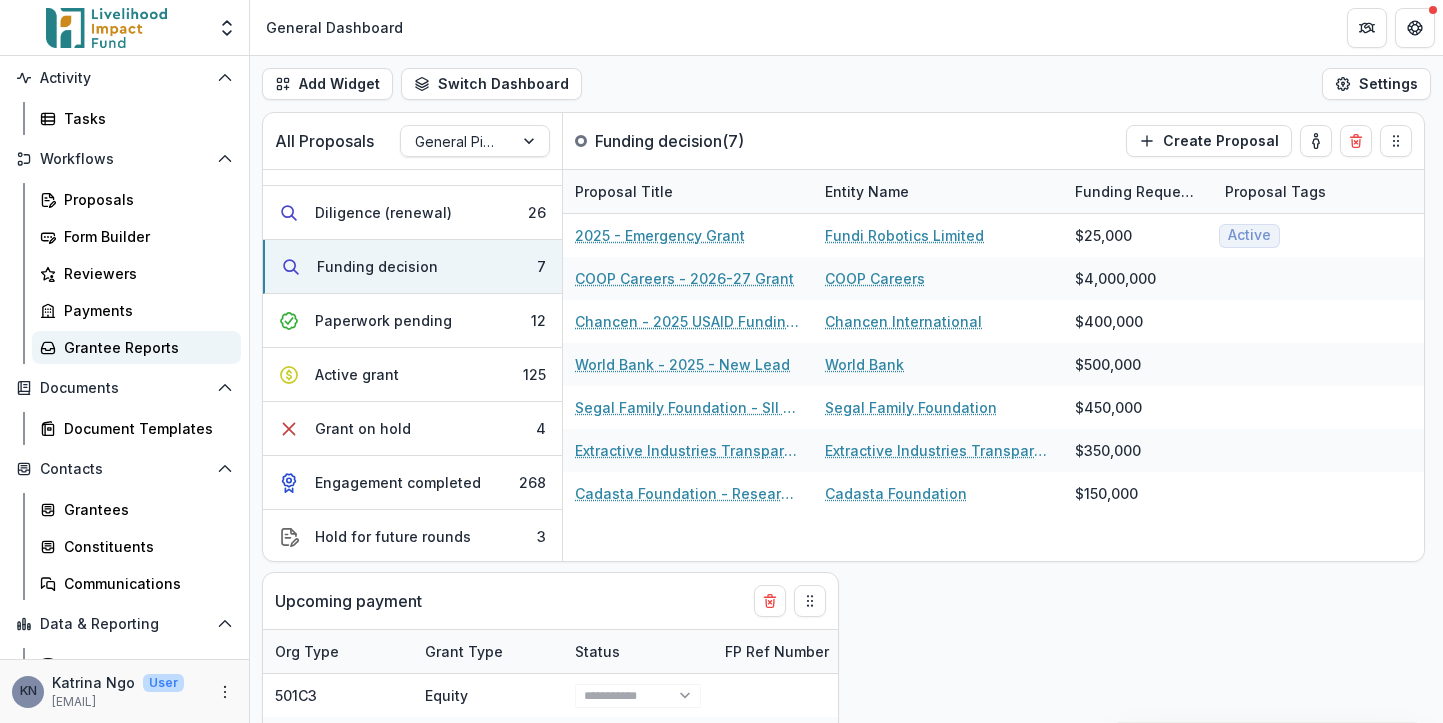 scroll, scrollTop: 158, scrollLeft: 0, axis: vertical 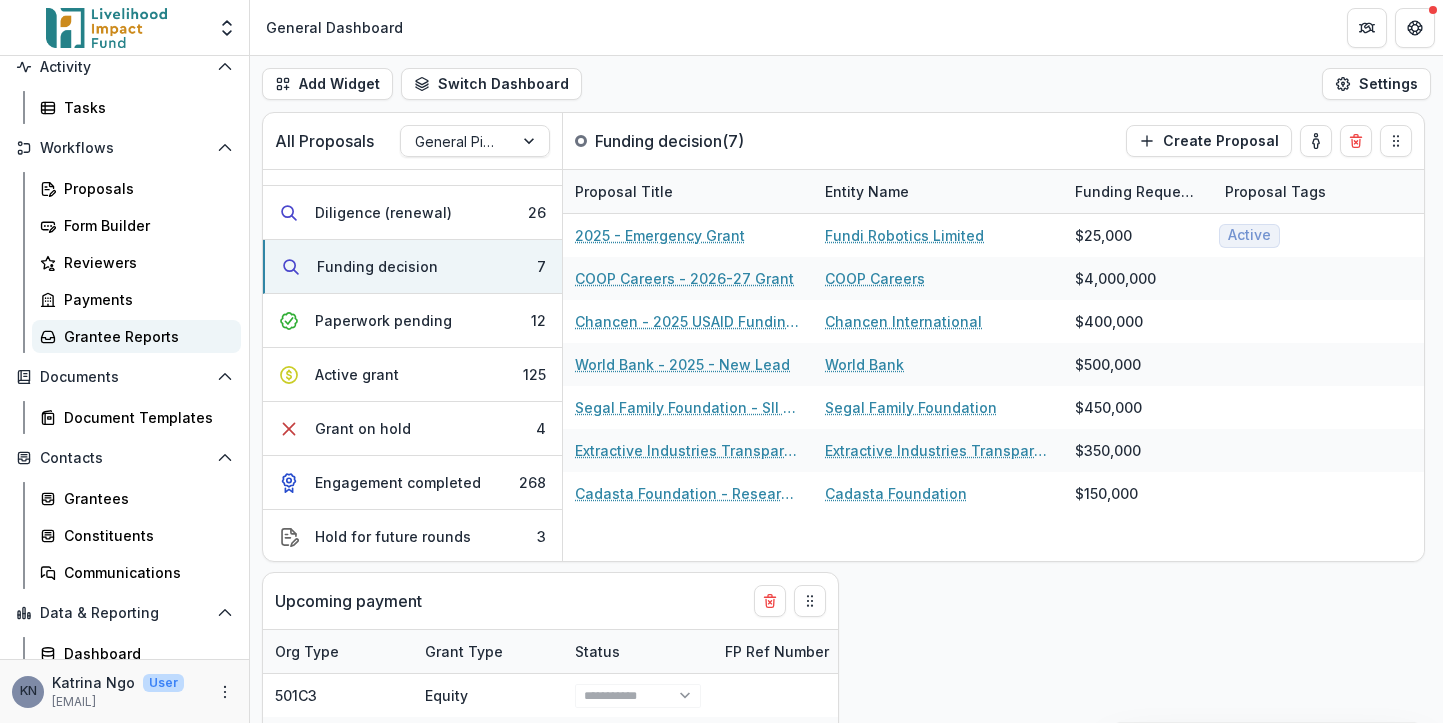 click on "Grantee Reports" at bounding box center [136, 336] 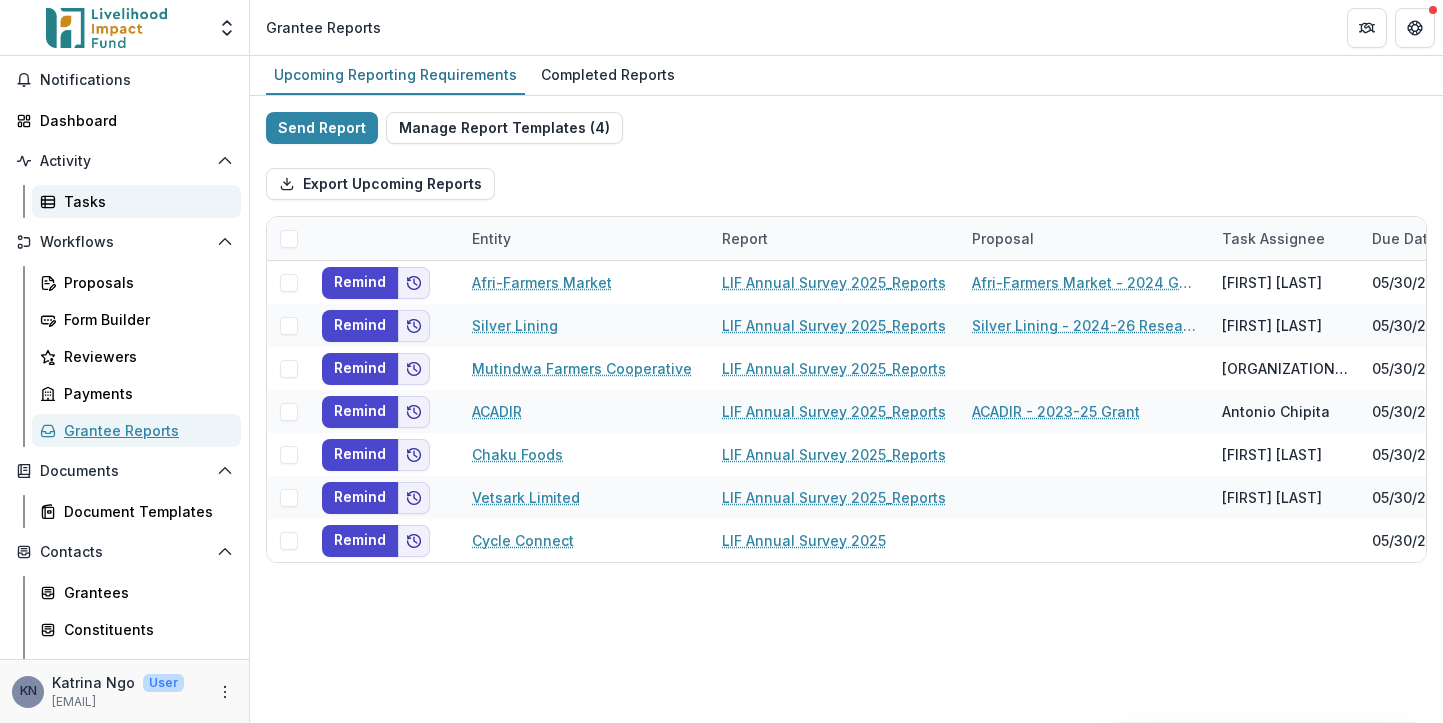scroll, scrollTop: 0, scrollLeft: 0, axis: both 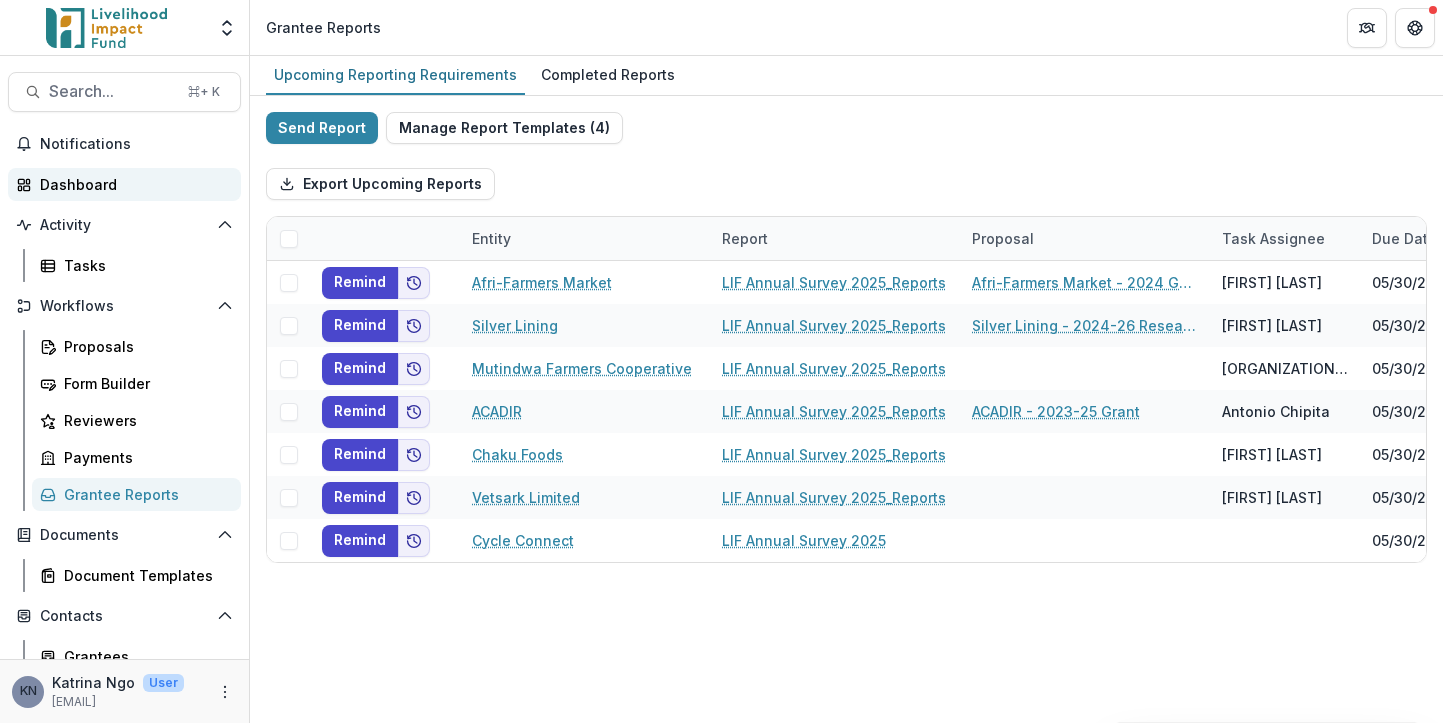 click on "Dashboard" at bounding box center [132, 184] 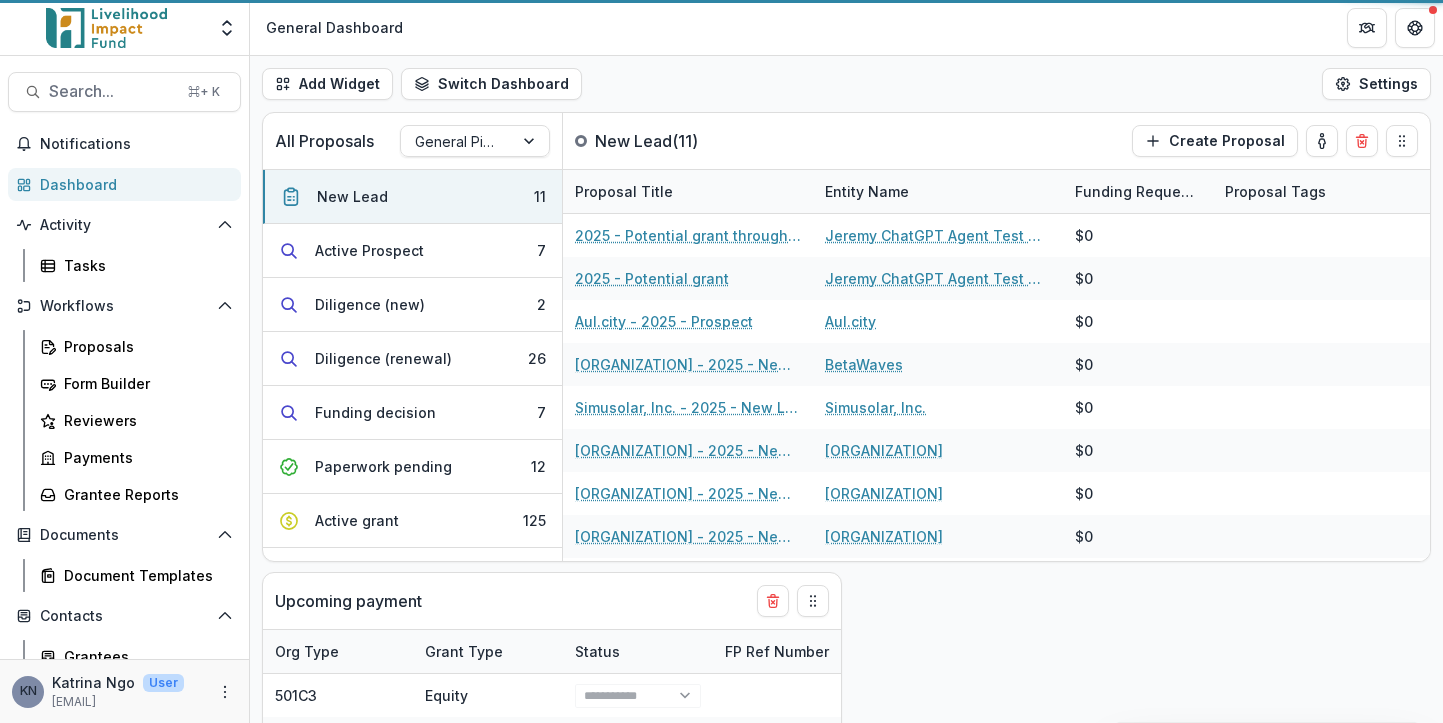 select on "******" 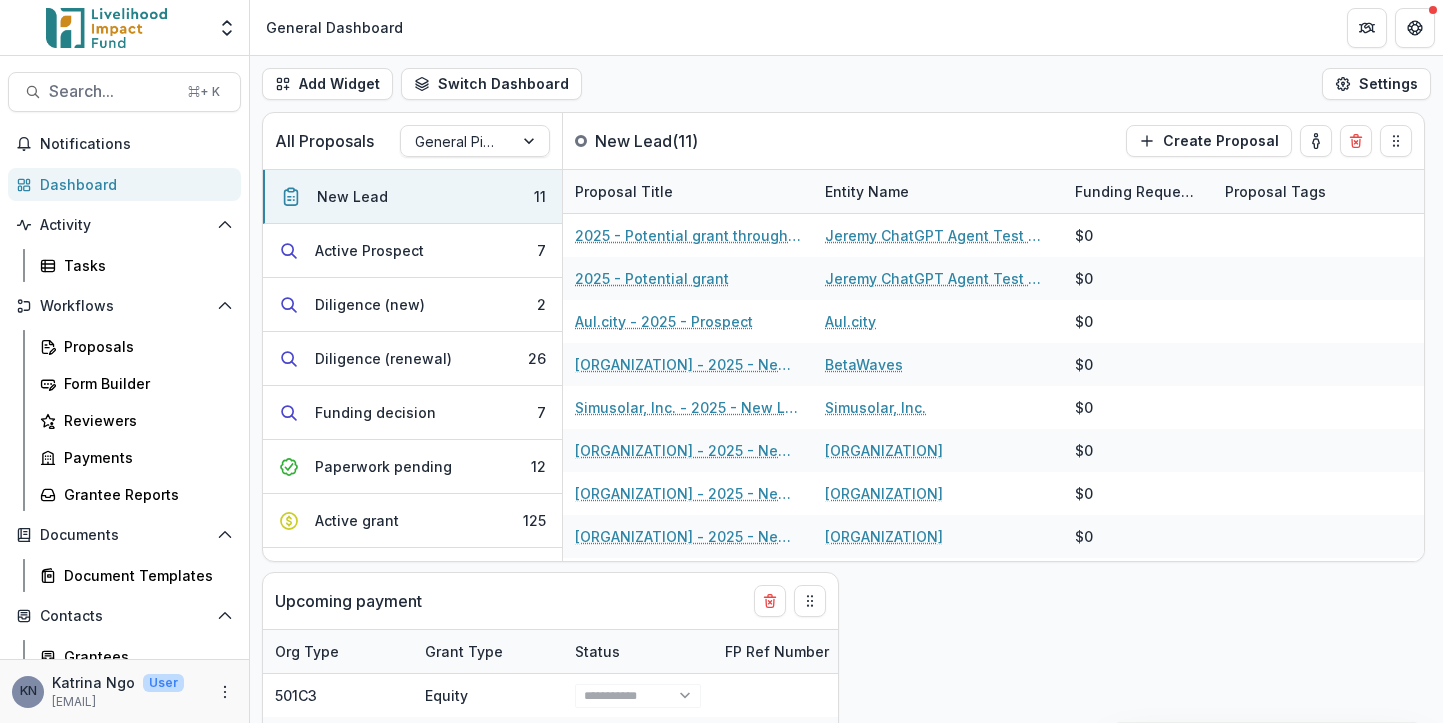 select on "******" 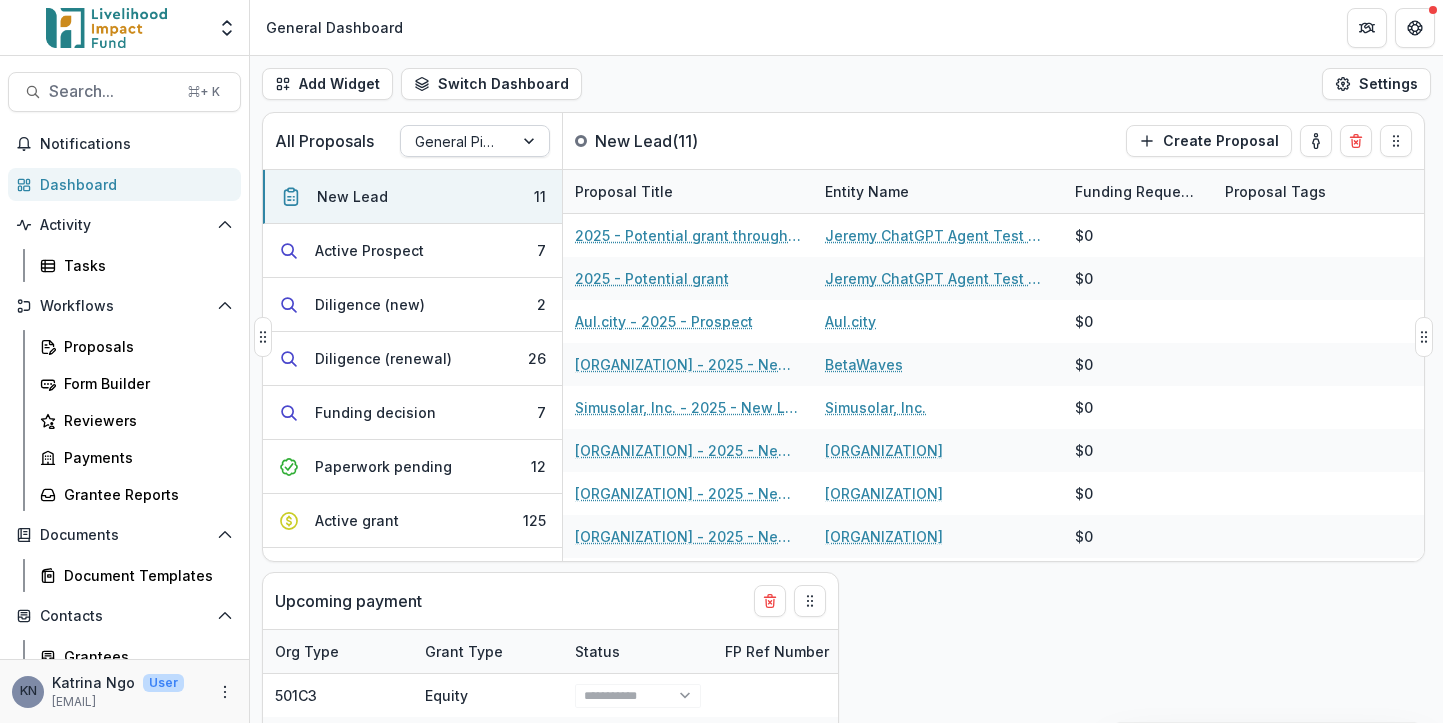 select on "******" 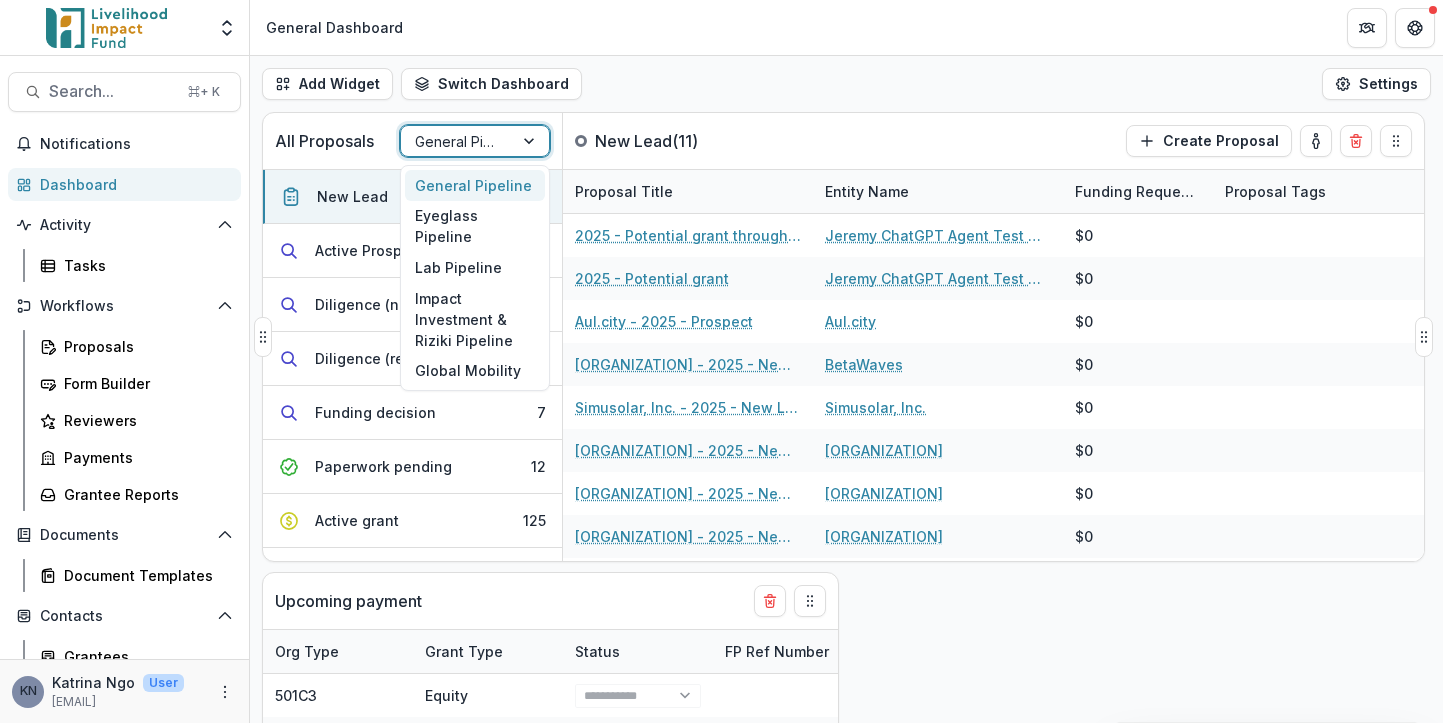 click at bounding box center (531, 141) 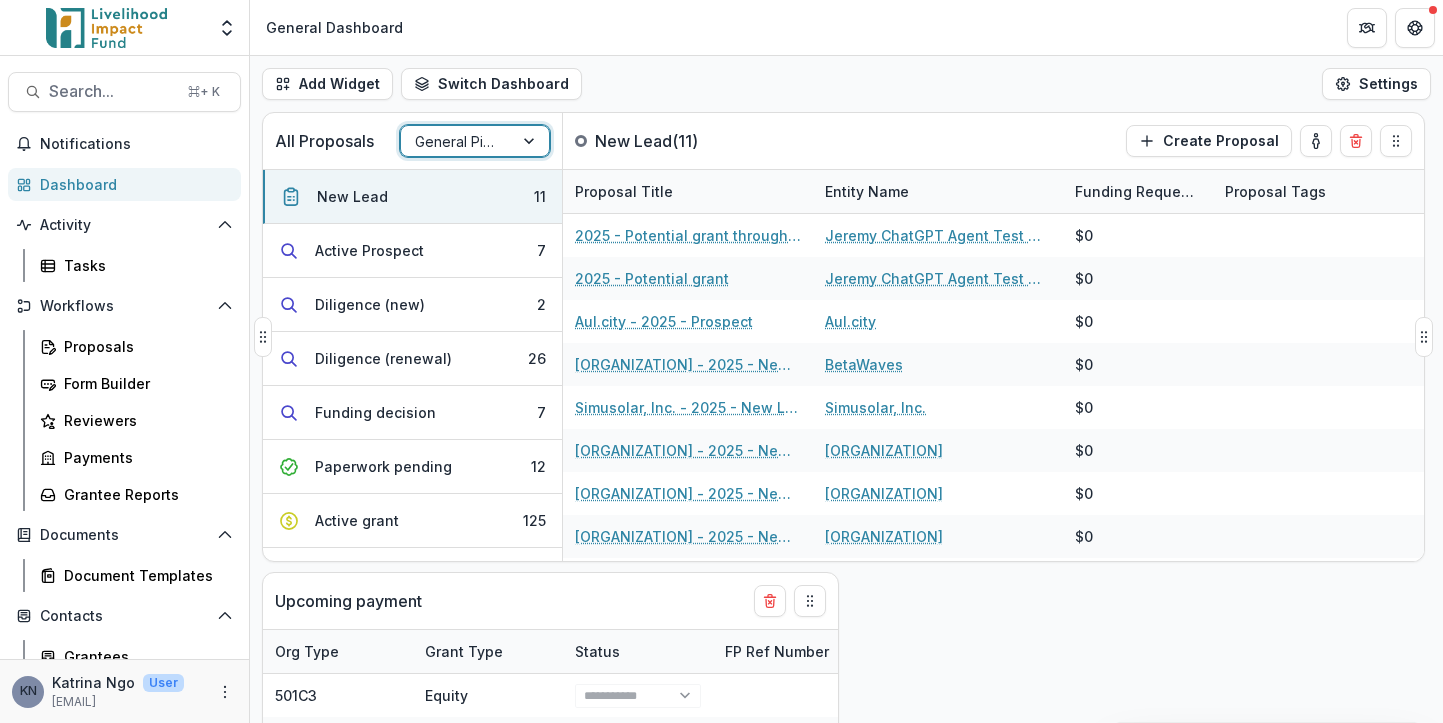 click at bounding box center (531, 141) 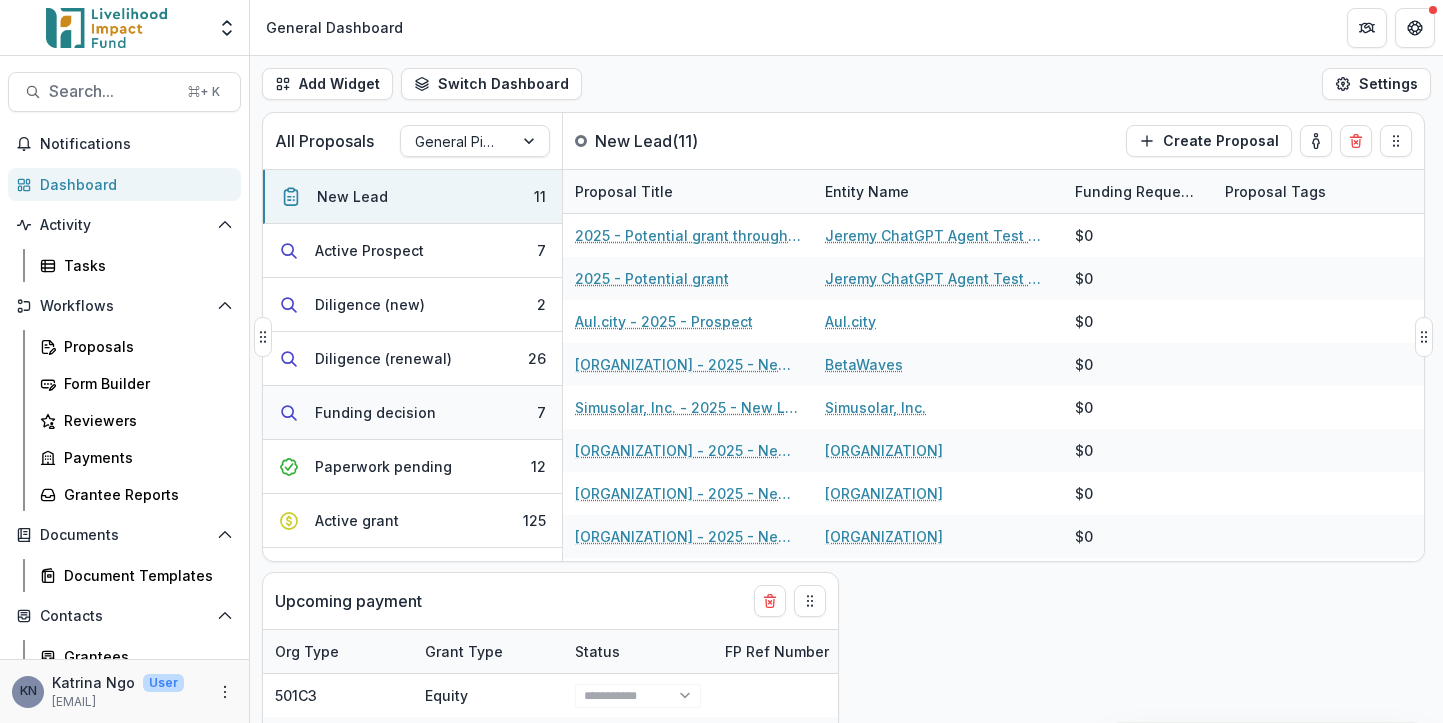 click on "Funding decision 7" at bounding box center [412, 413] 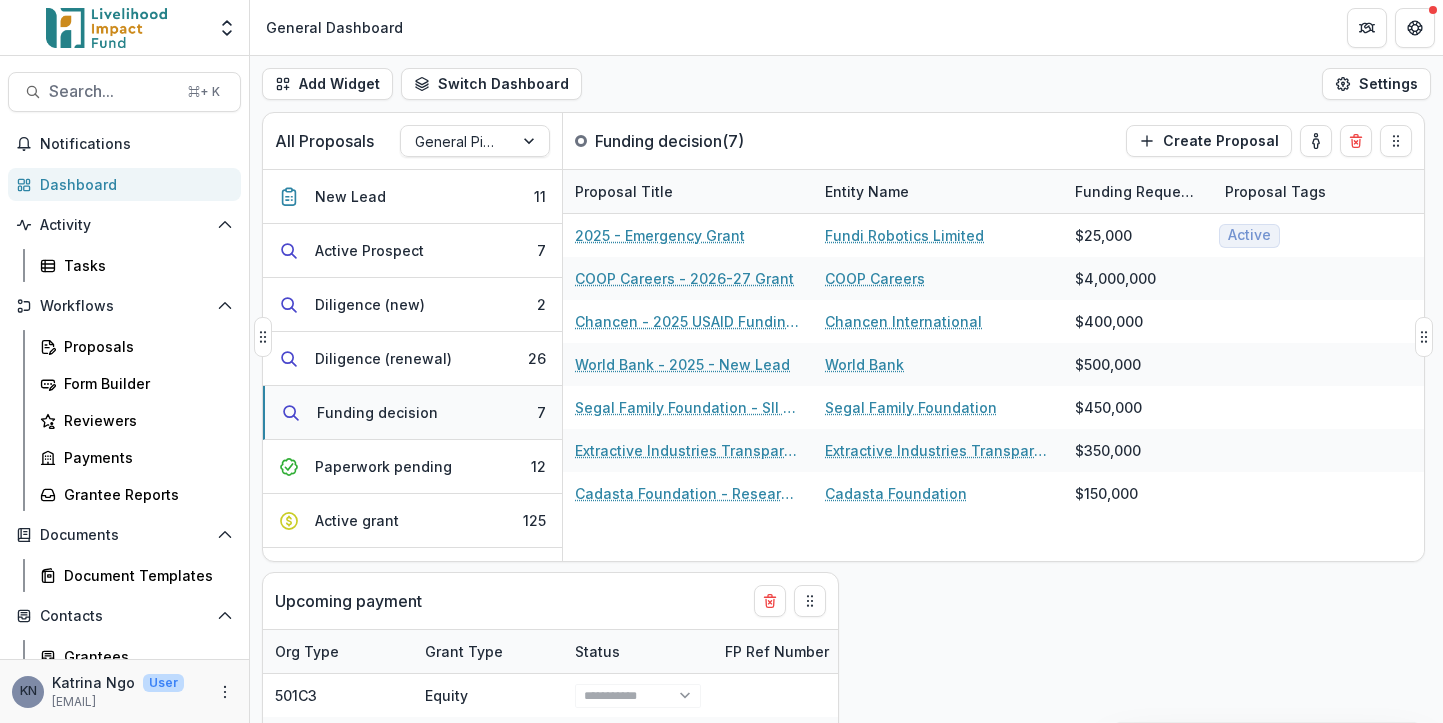 click on "Funding decision" at bounding box center [377, 412] 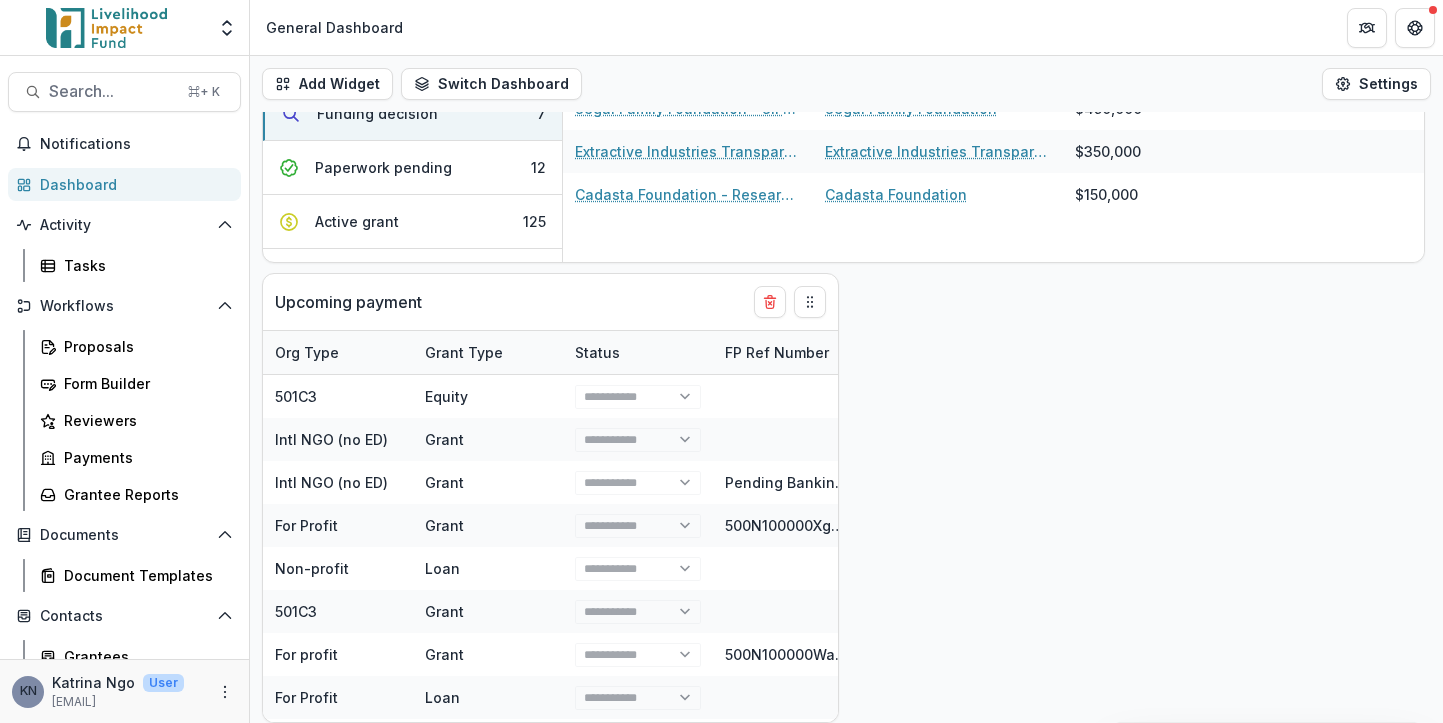 scroll, scrollTop: 0, scrollLeft: 0, axis: both 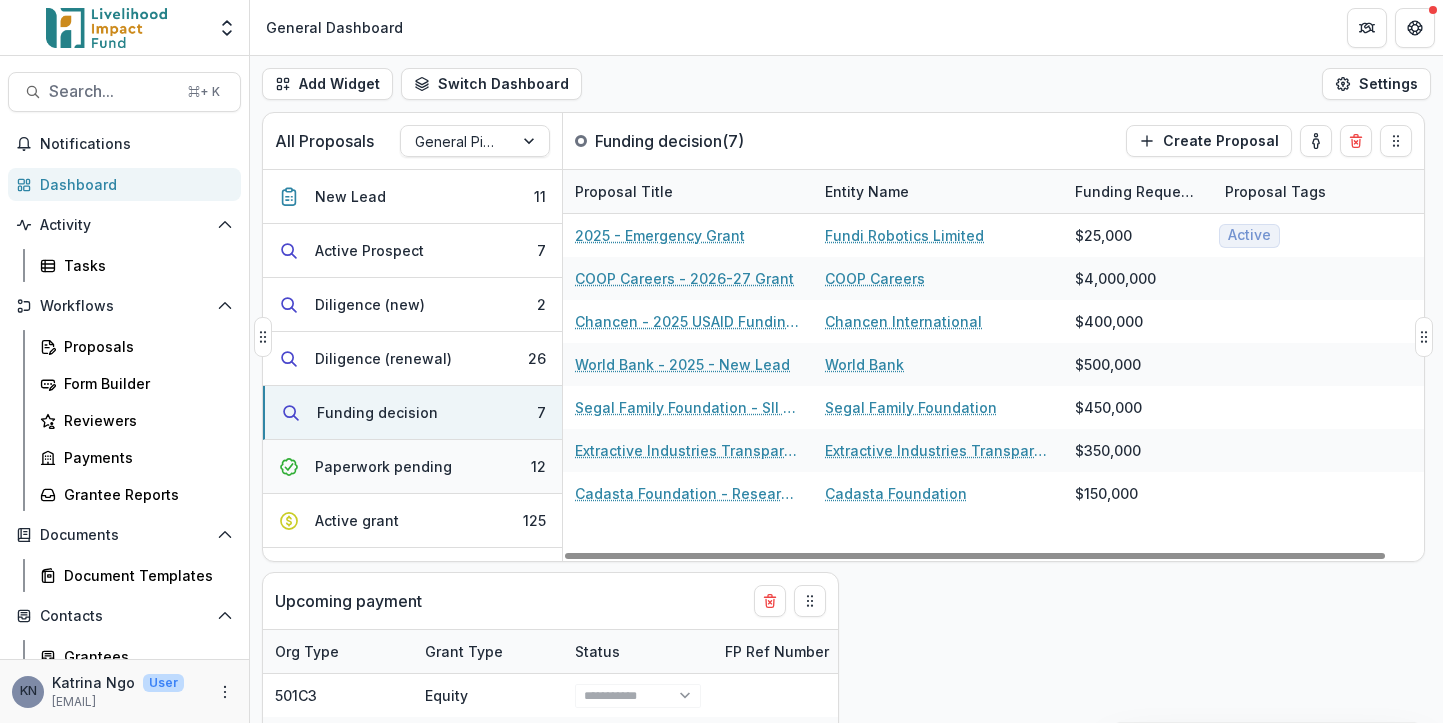 click on "Paperwork pending 12" at bounding box center (412, 467) 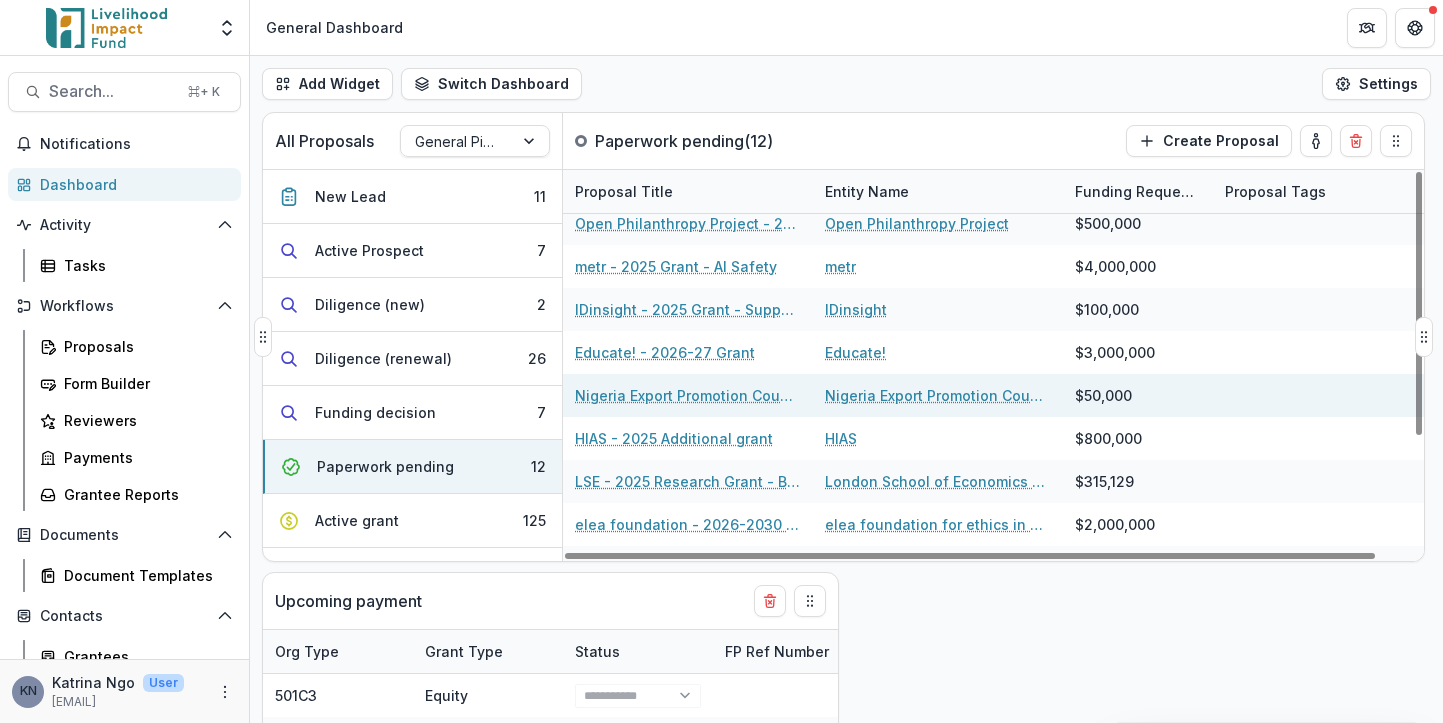 scroll, scrollTop: 0, scrollLeft: 0, axis: both 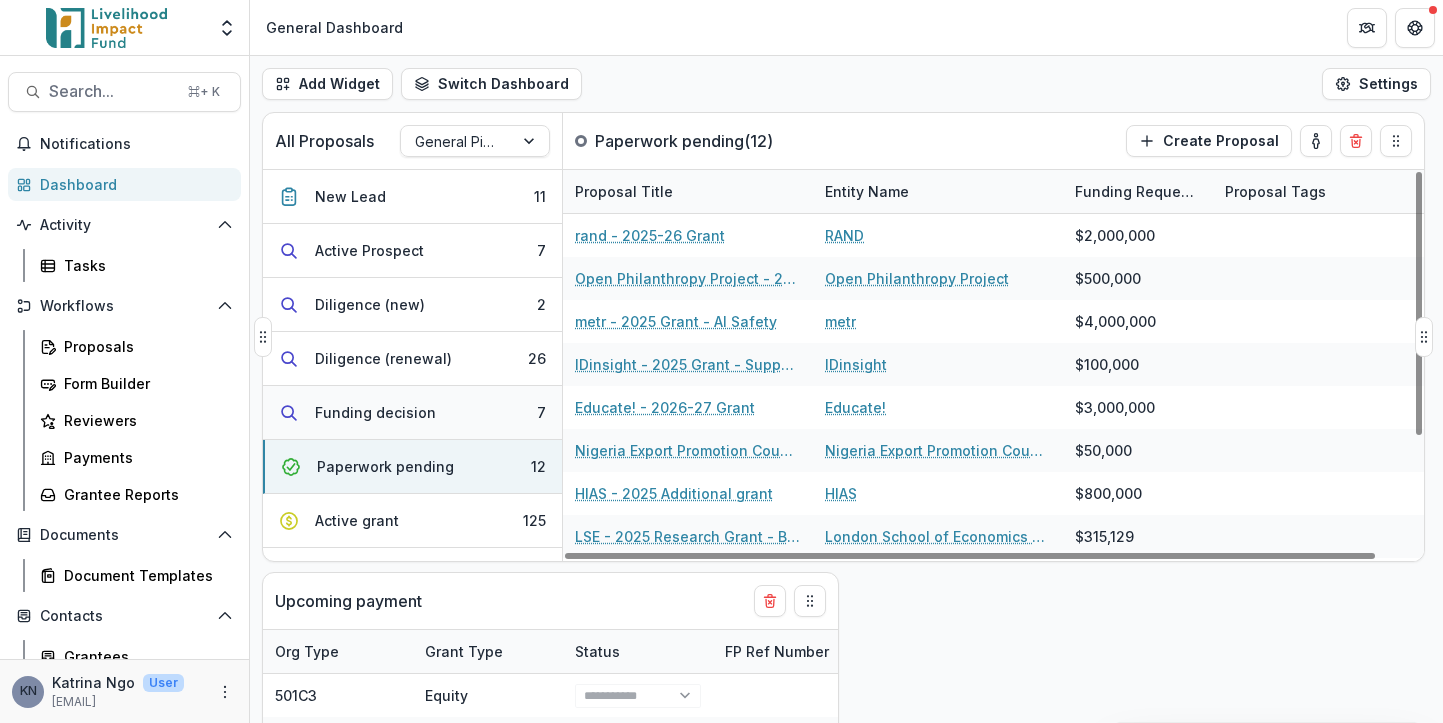 click on "Funding decision" at bounding box center (375, 412) 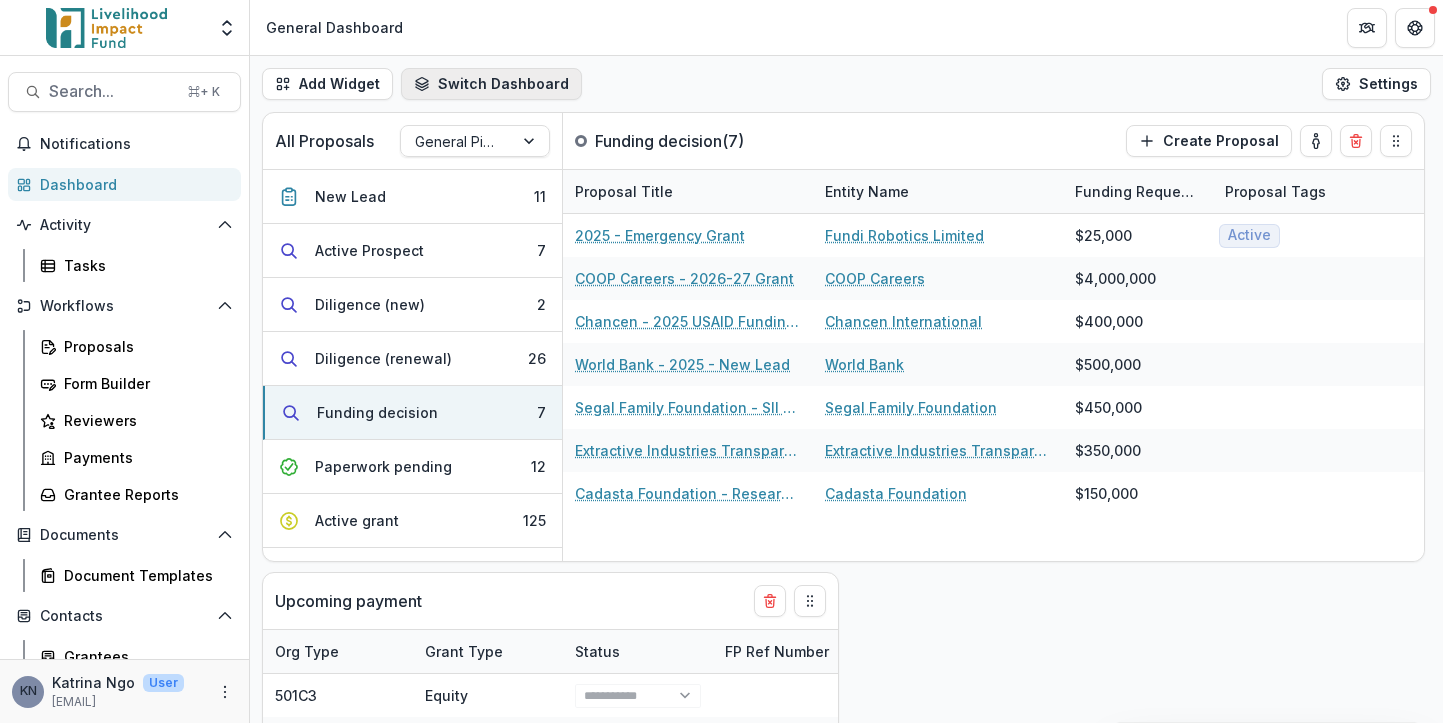 click on "Switch Dashboard" at bounding box center (491, 84) 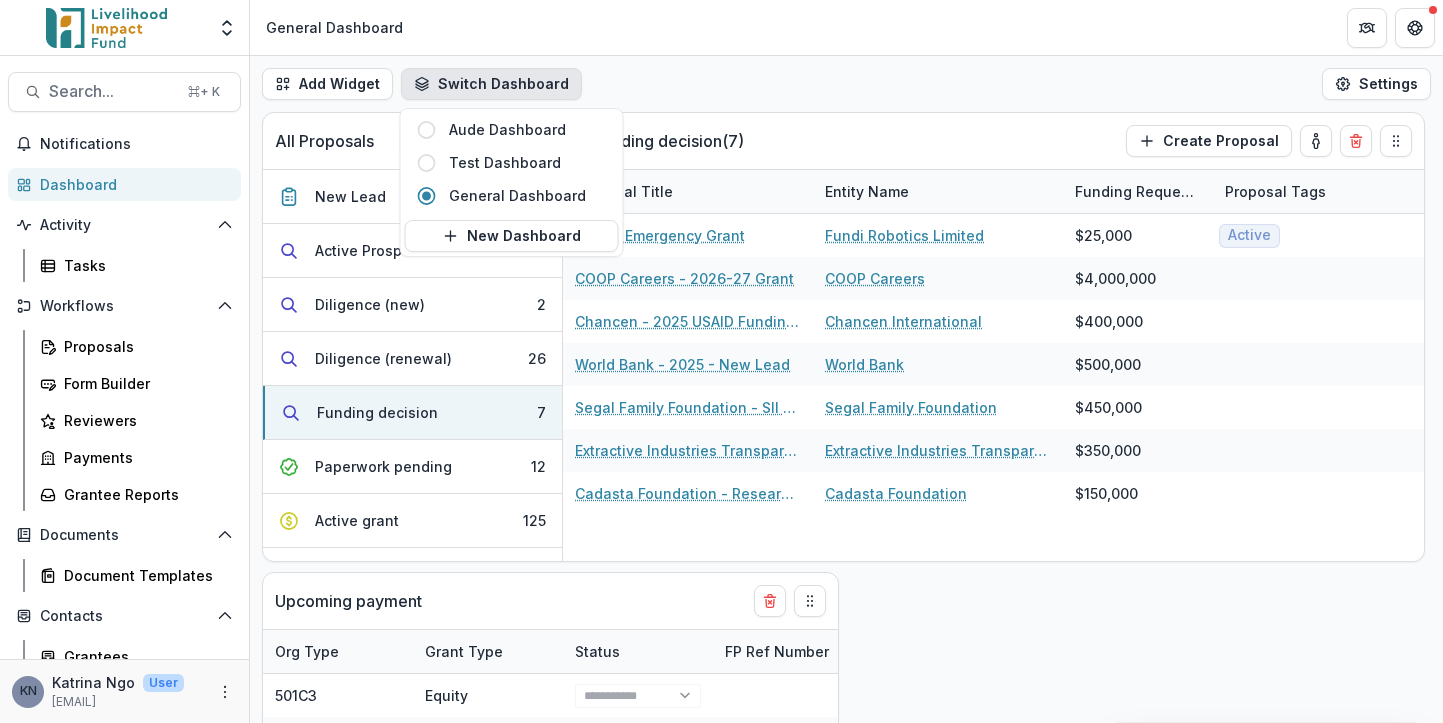 click on "Add Widget Switch Dashboard Aude Dashboard Test Dashboard General Dashboard New Dashboard Settings" at bounding box center (846, 84) 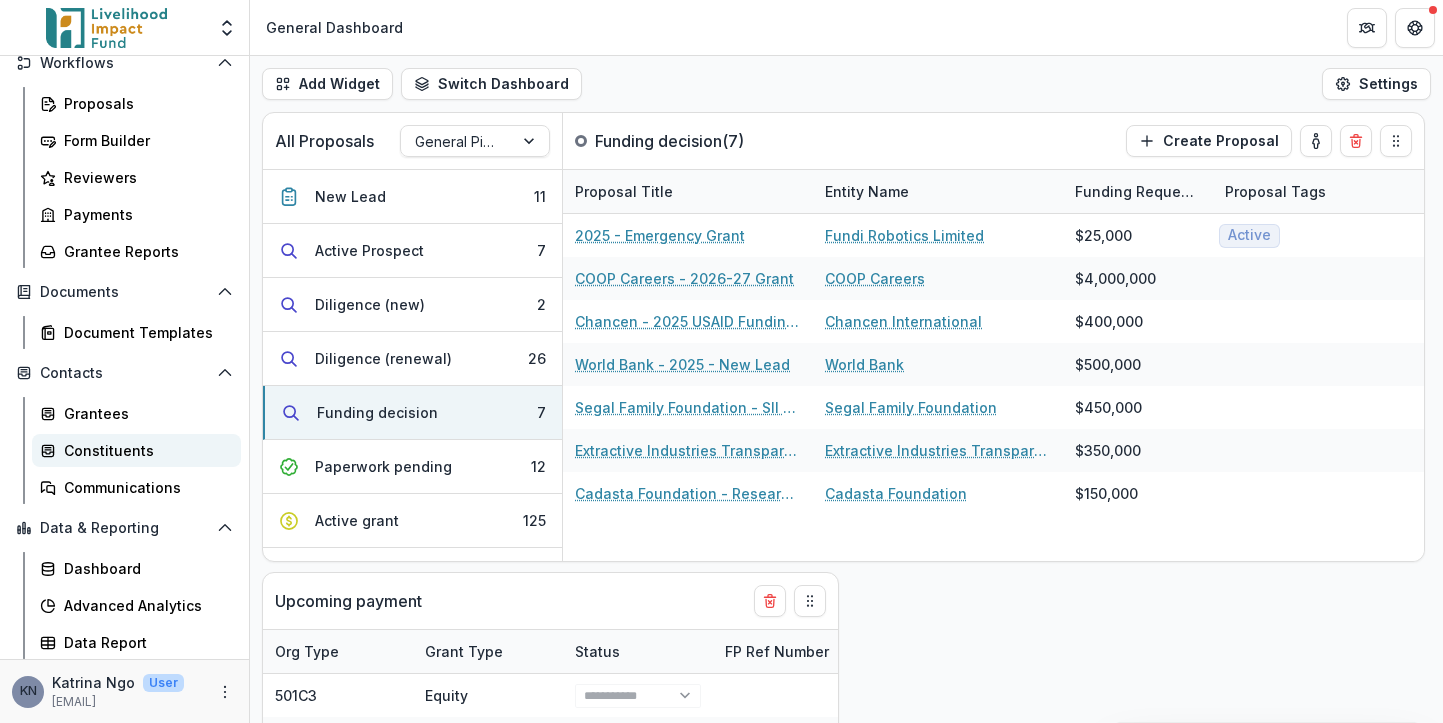 scroll, scrollTop: 0, scrollLeft: 0, axis: both 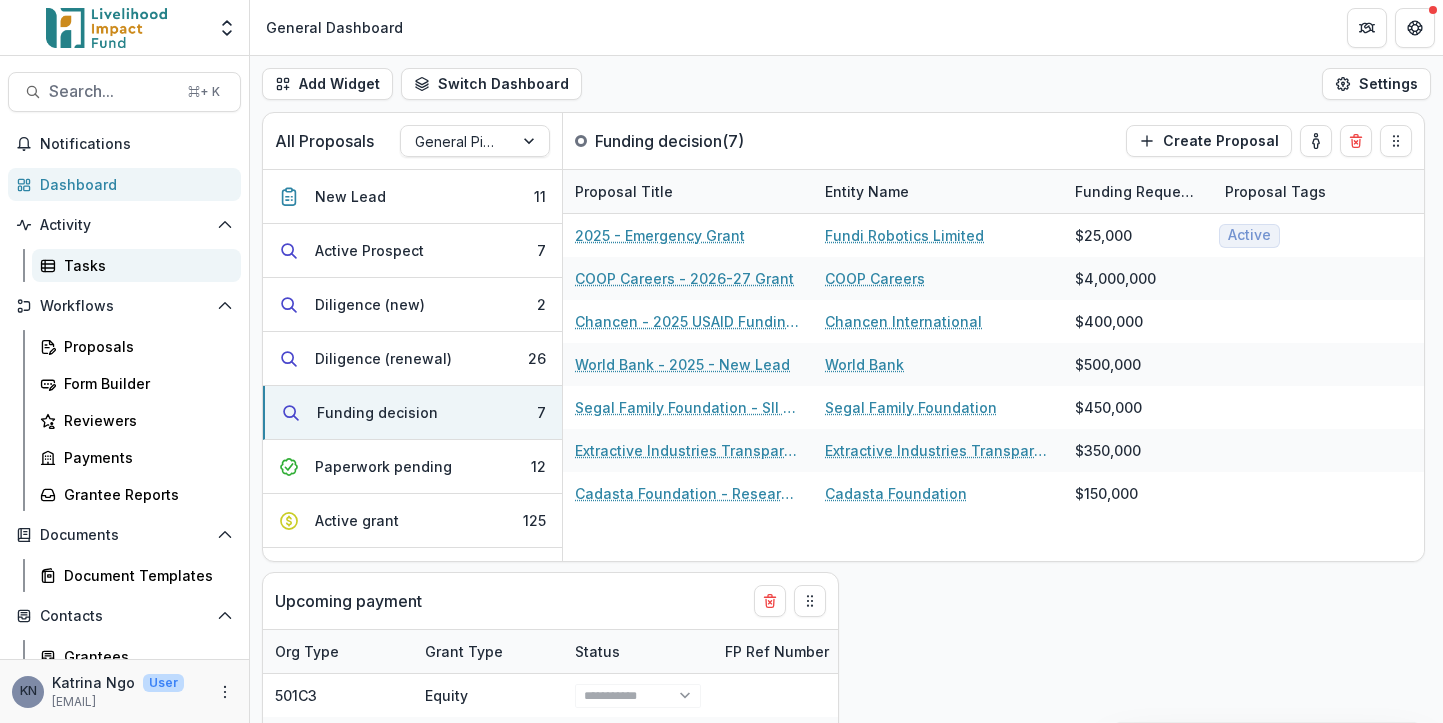 click on "Tasks" at bounding box center (144, 265) 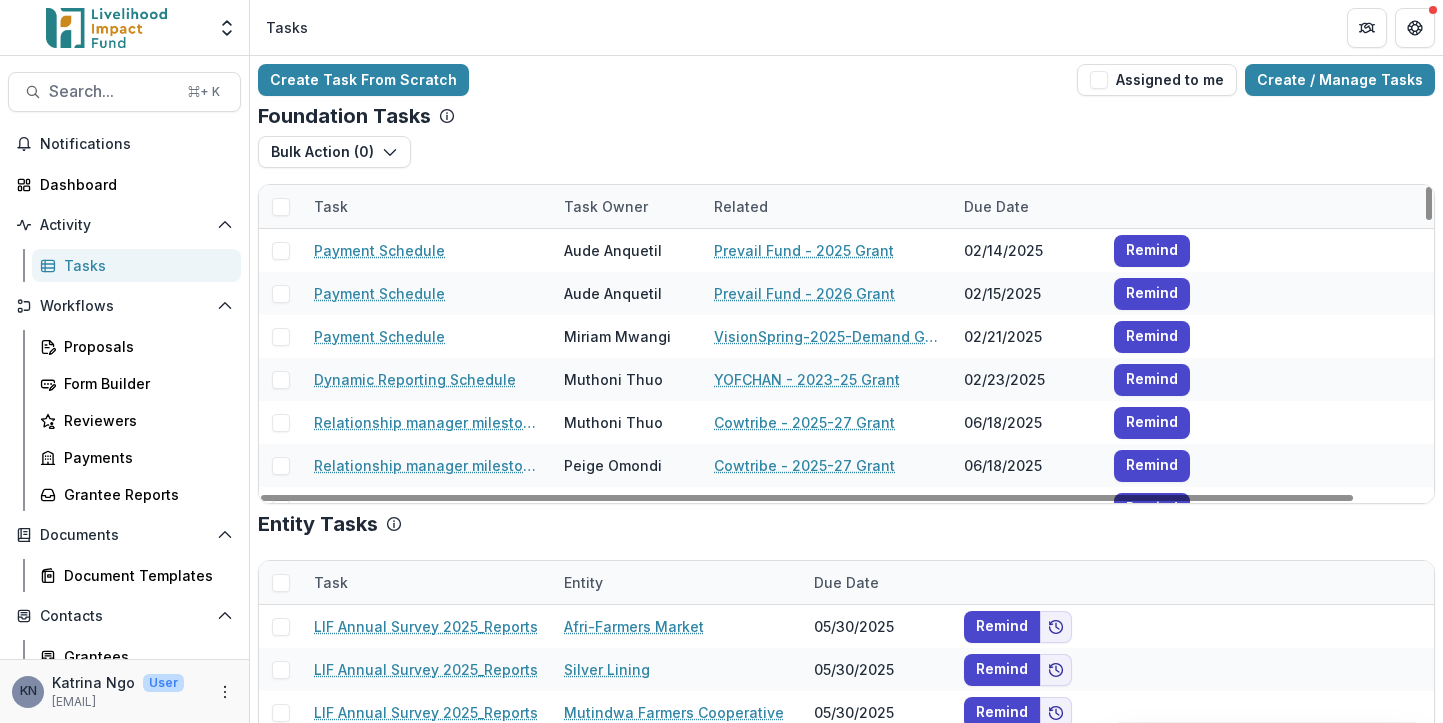 click on "Task Owner" at bounding box center [606, 206] 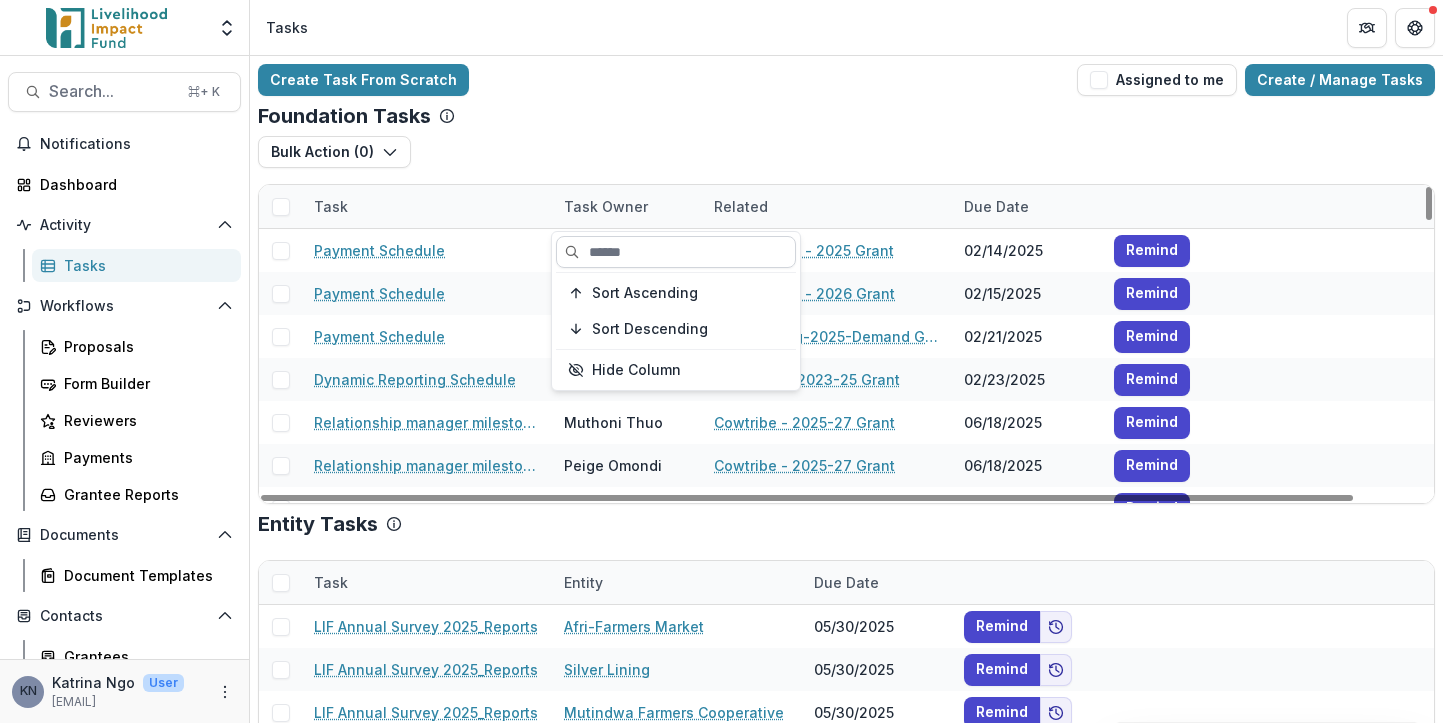 click at bounding box center [676, 252] 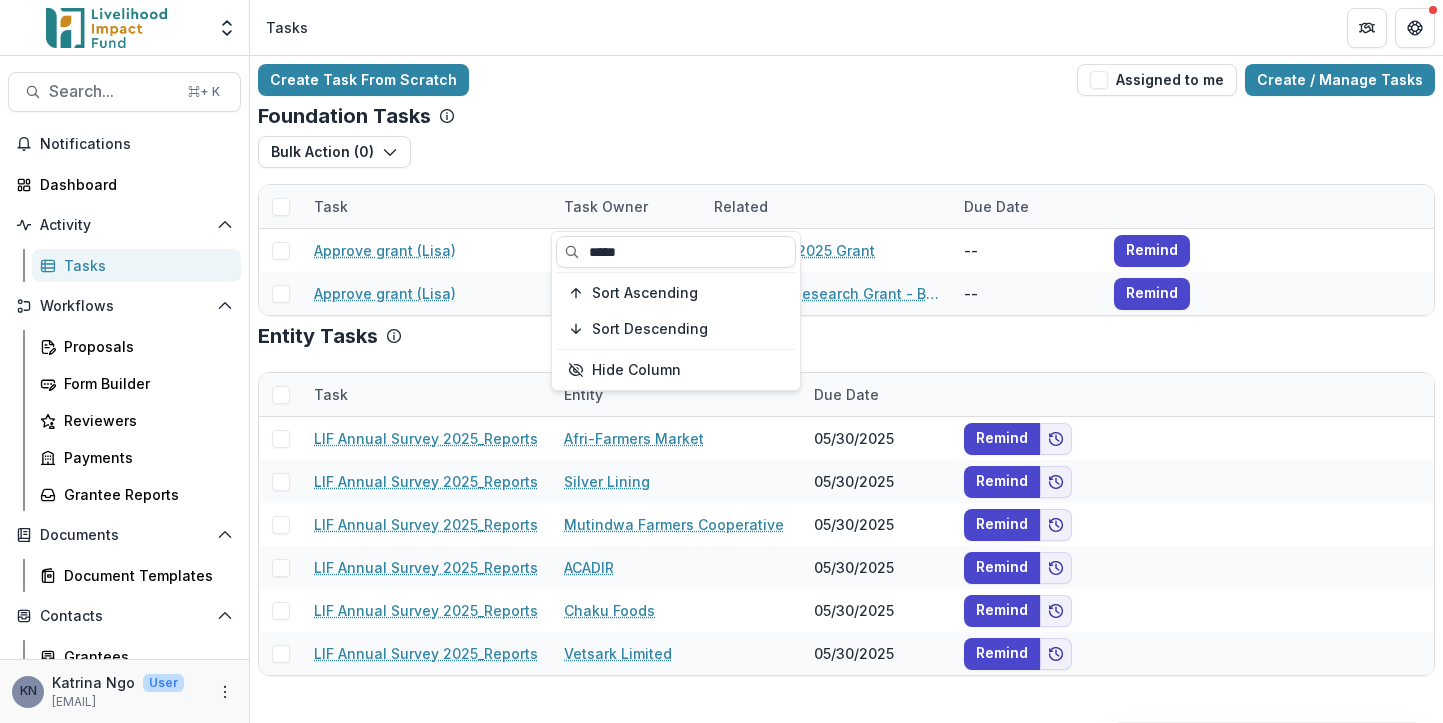 type on "****" 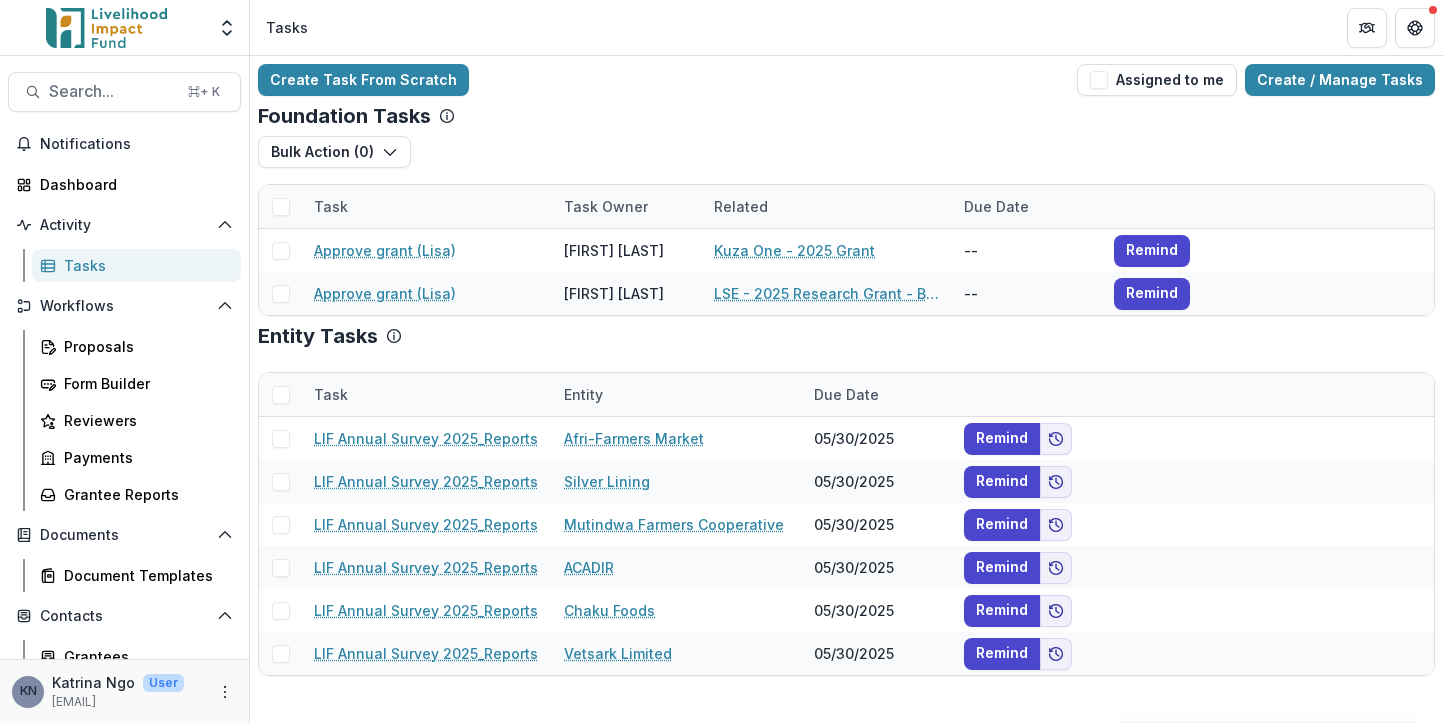 click on "Create Task From Scratch Assigned to me Create / Manage Tasks Foundation Tasks Bulk Action ( 0 ) Payment Schedule Tasks Grant Upload Tasks Task Task Owner Related Due Date Approve grant (Lisa) [FIRST] [LAST] Kuza One - 2025 Grant -- Remind Approve grant (Lisa) [FIRST] [LAST] LSE - 2025 Research Grant - Busara + CERES -- Remind Entity Tasks Task Entity Due Date LIF Annual Survey 2025_Reports [ORGANIZATION] 05/30/2025 Remind LIF Annual Survey 2025_Reports [ORGANIZATION] 05/30/2025 Remind LIF Annual Survey 2025_Reports [ORGANIZATION] 05/30/2025 Remind LIF Annual Survey 2025_Reports [ORGANIZATION] 05/30/2025 Remind LIF Annual Survey 2025_Reports [ORGANIZATION] 05/30/2025 Remind LIF Annual Survey 2025_Reports [ORGANIZATION] 05/30/2025 Remind" at bounding box center [846, 370] 